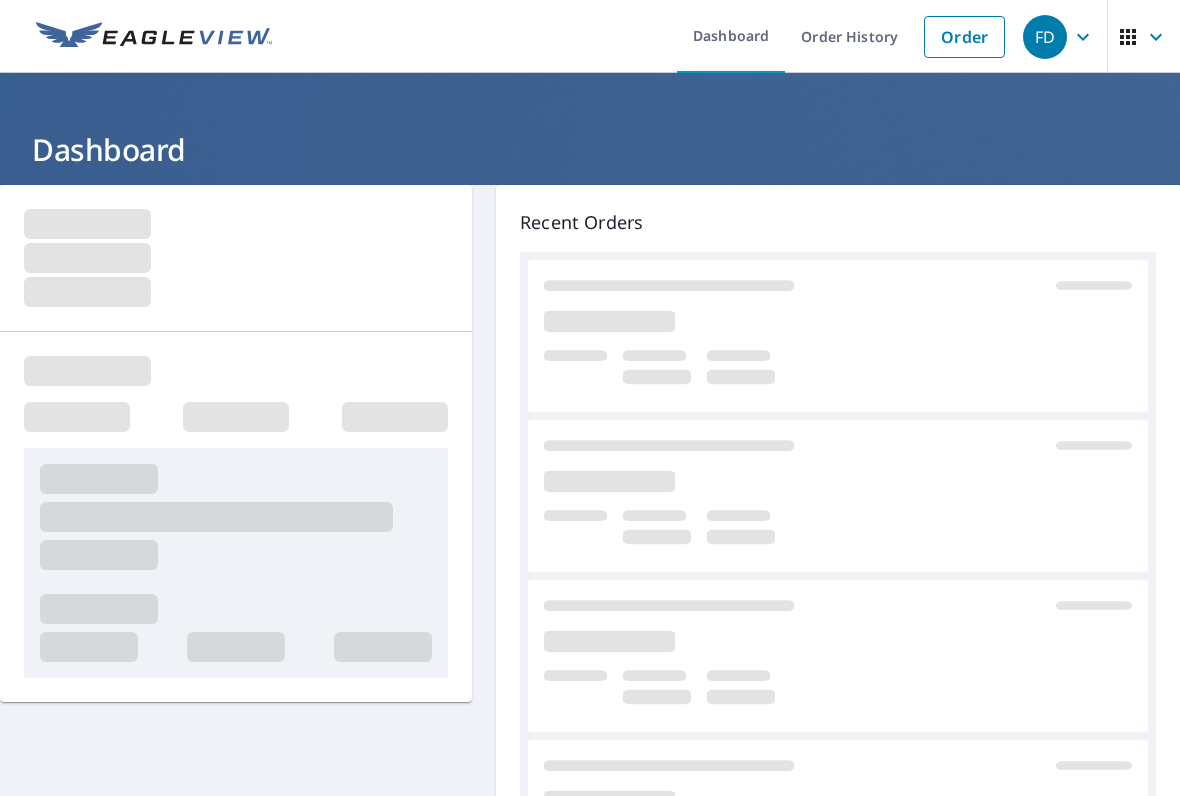 scroll, scrollTop: 0, scrollLeft: 0, axis: both 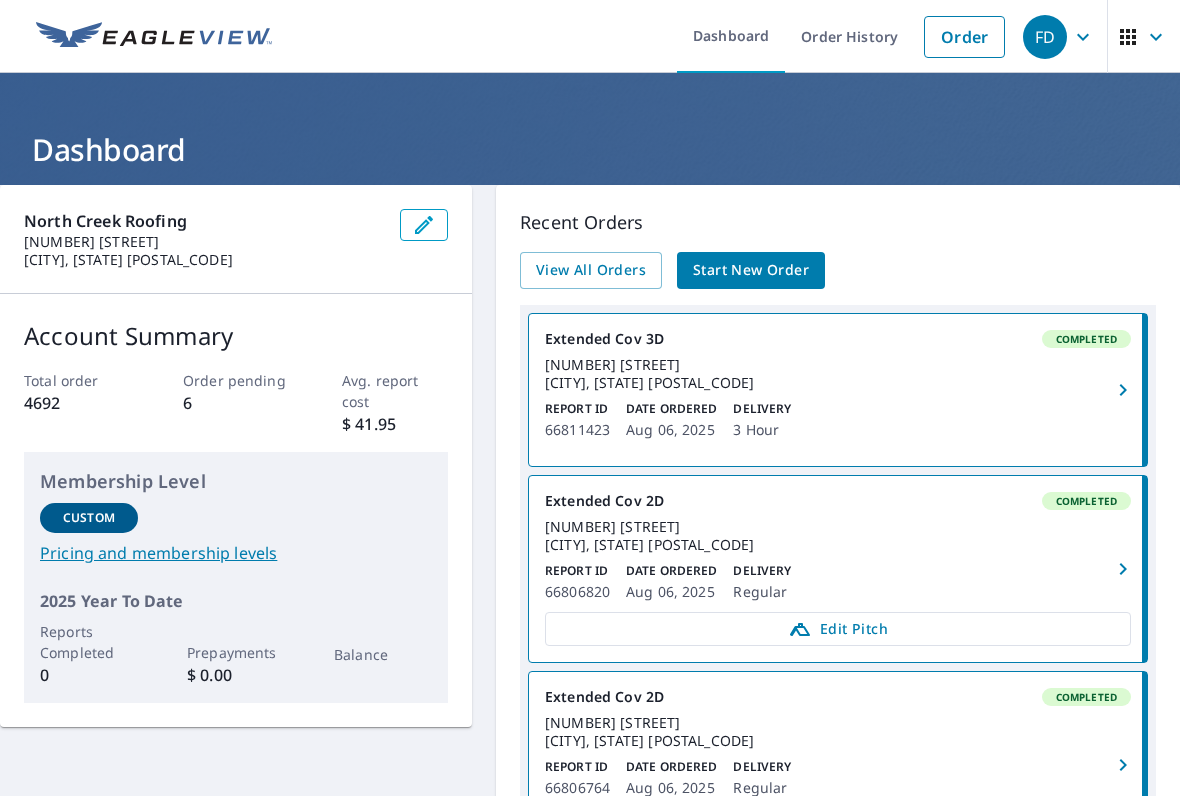 click on "Start New Order" at bounding box center [751, 270] 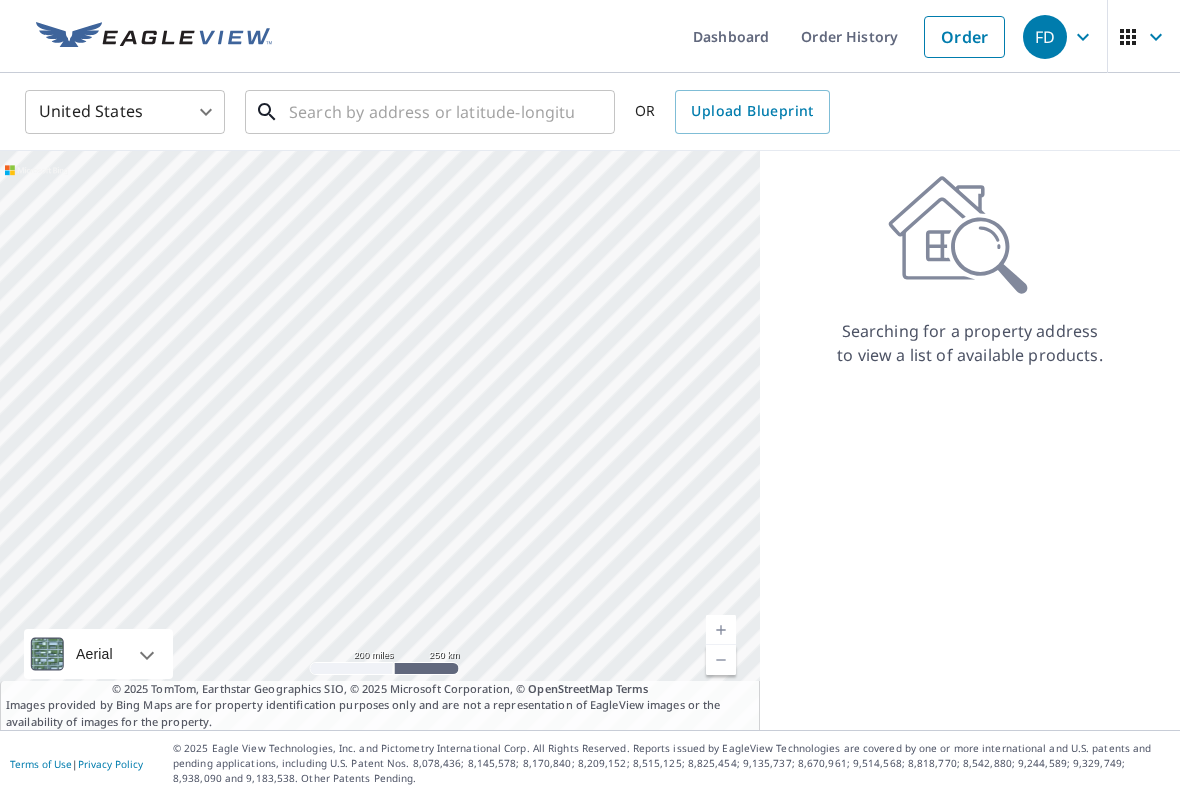 click at bounding box center (431, 112) 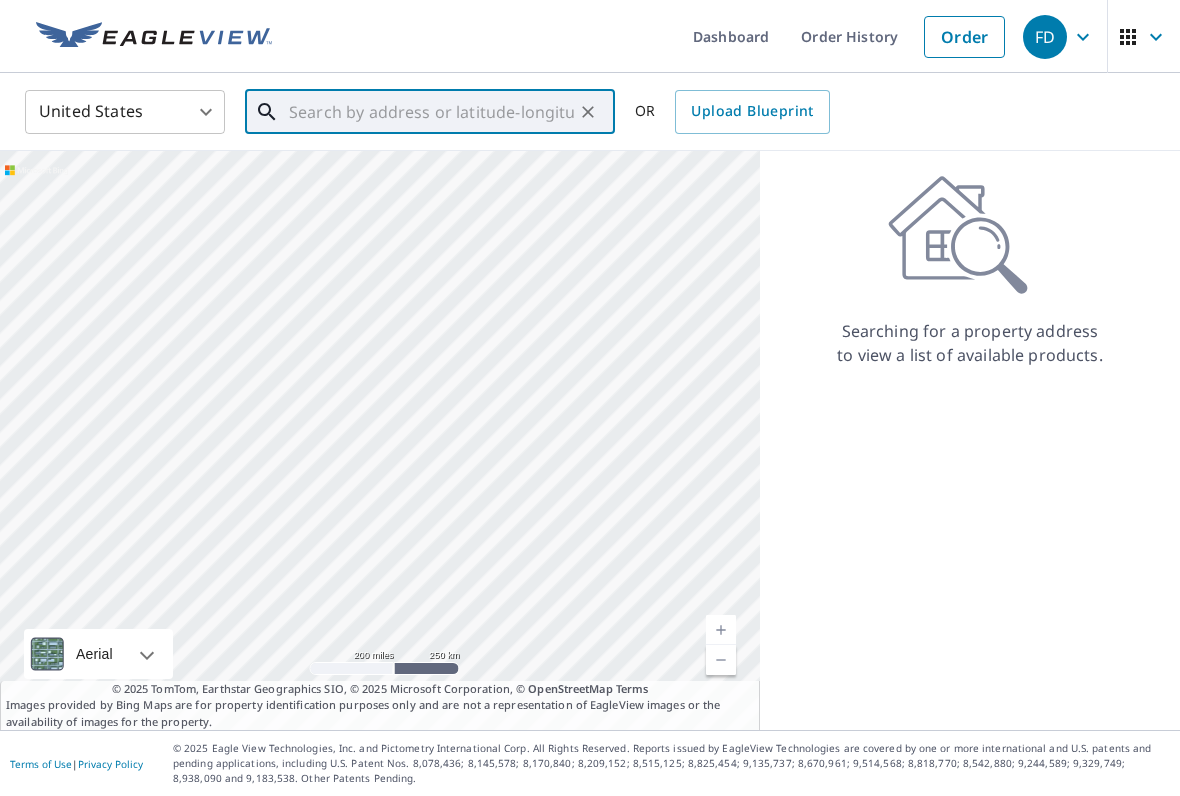 click at bounding box center (431, 112) 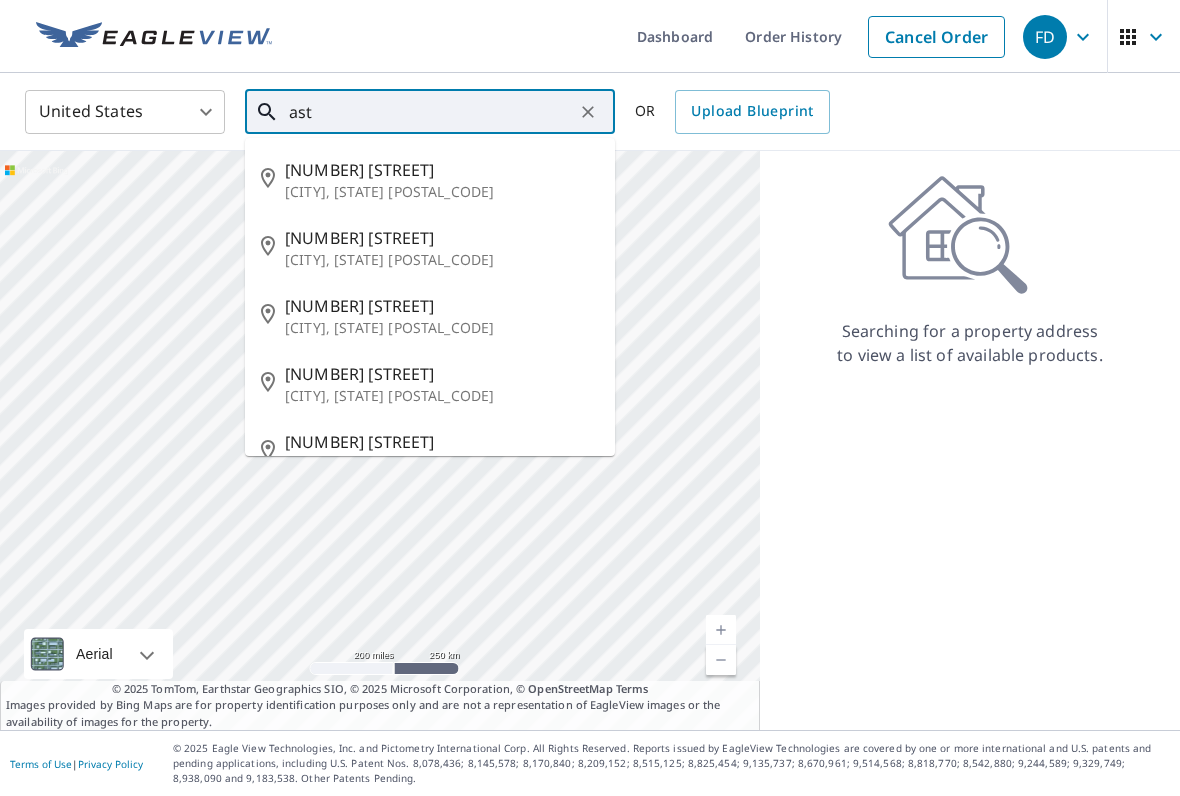 click on "[NUMBER] [STREET]" at bounding box center [442, 170] 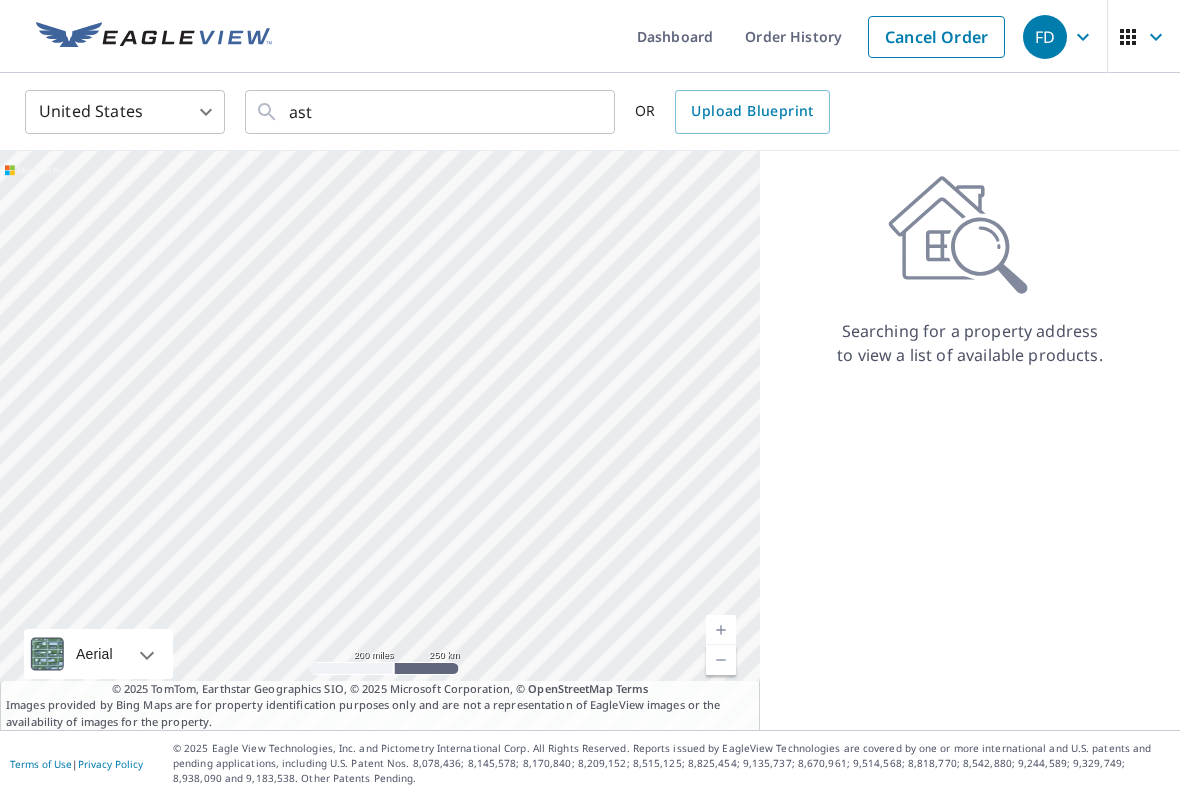 type on "[NUMBER] [STREET] [CITY], [STATE] [POSTAL_CODE]" 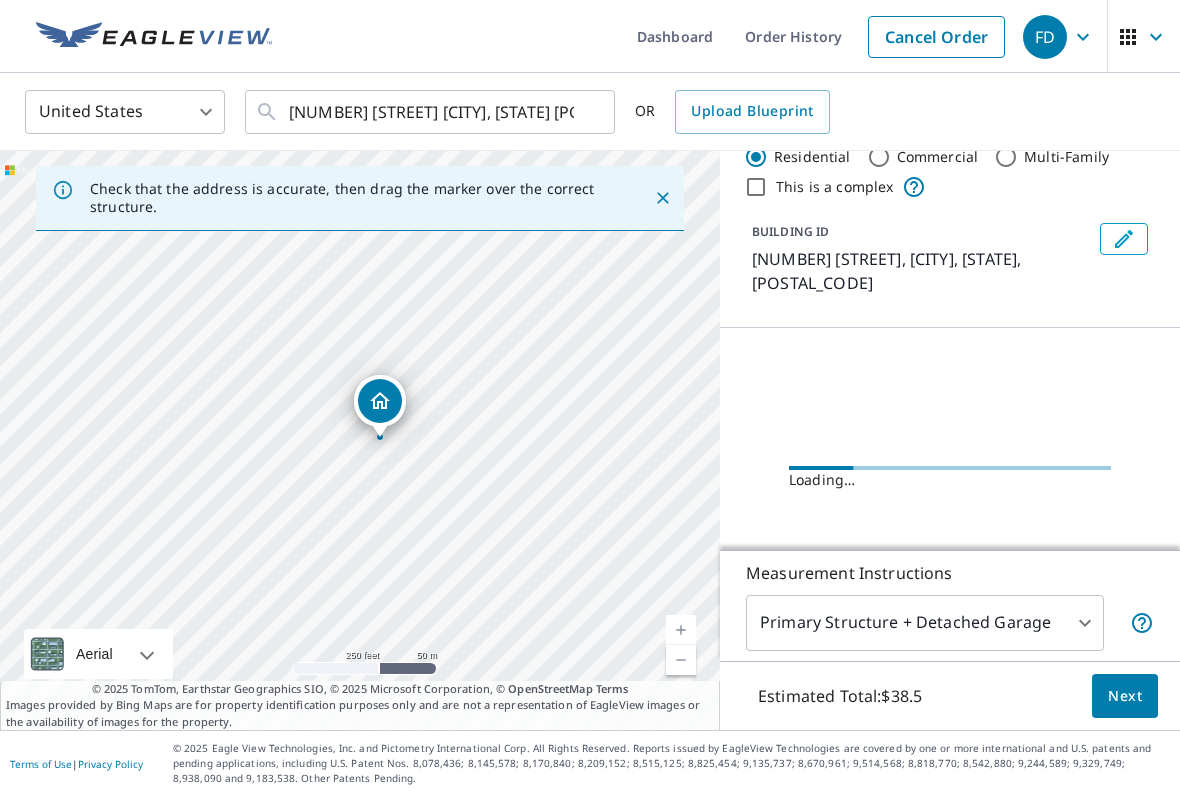 scroll, scrollTop: 82, scrollLeft: 0, axis: vertical 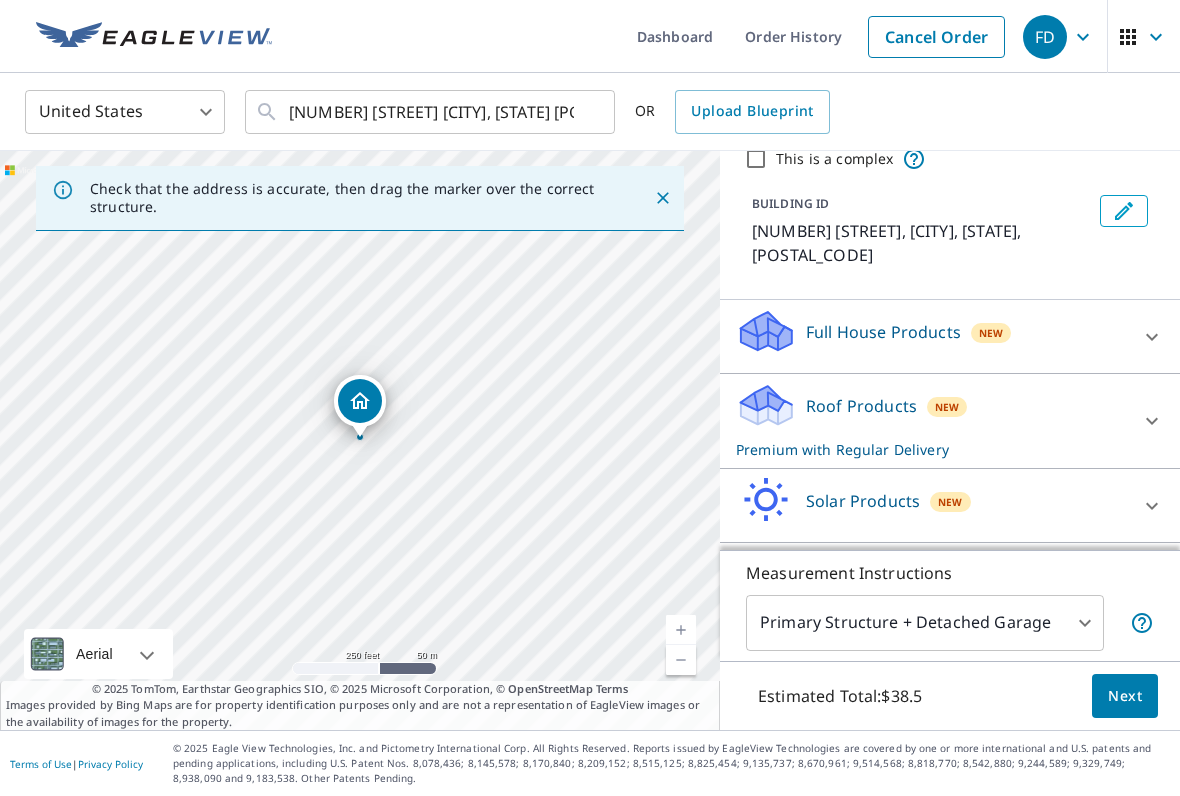 click on "[NUMBER] [STREET], [CITY], [STATE], [POSTAL_CODE]" at bounding box center (590, 398) 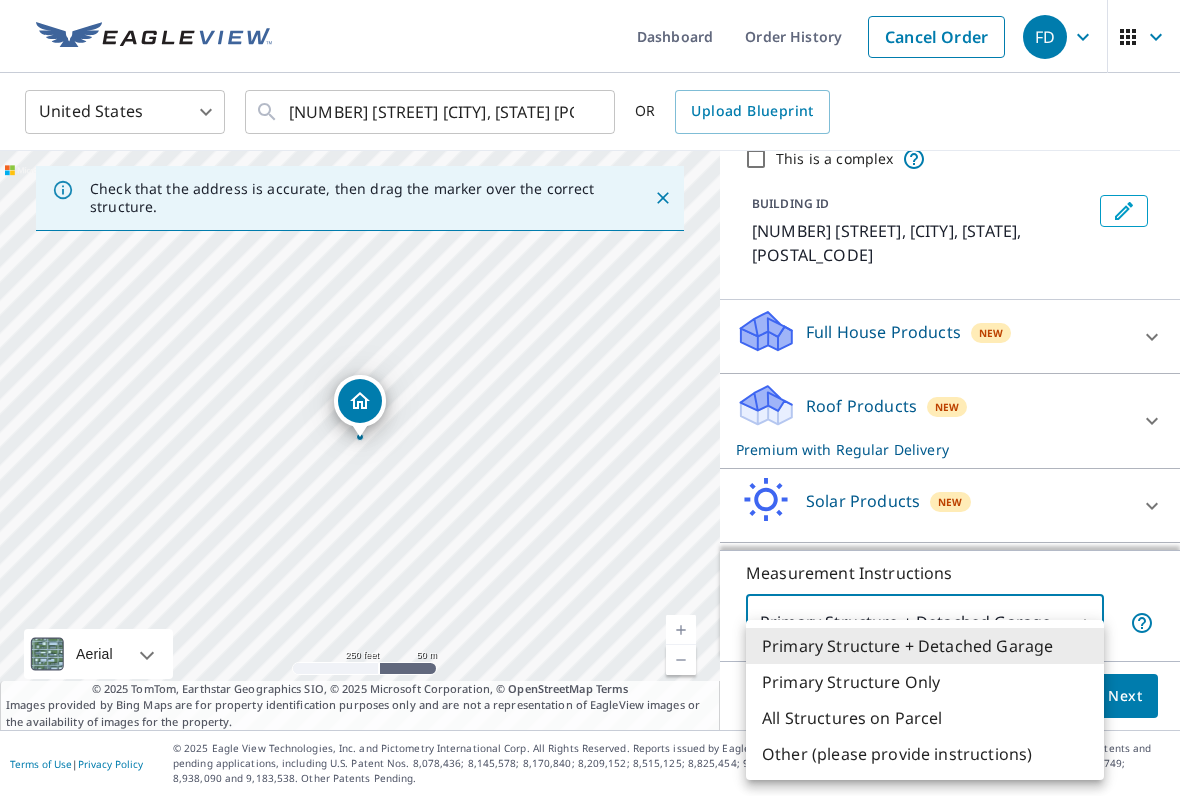 click at bounding box center [590, 398] 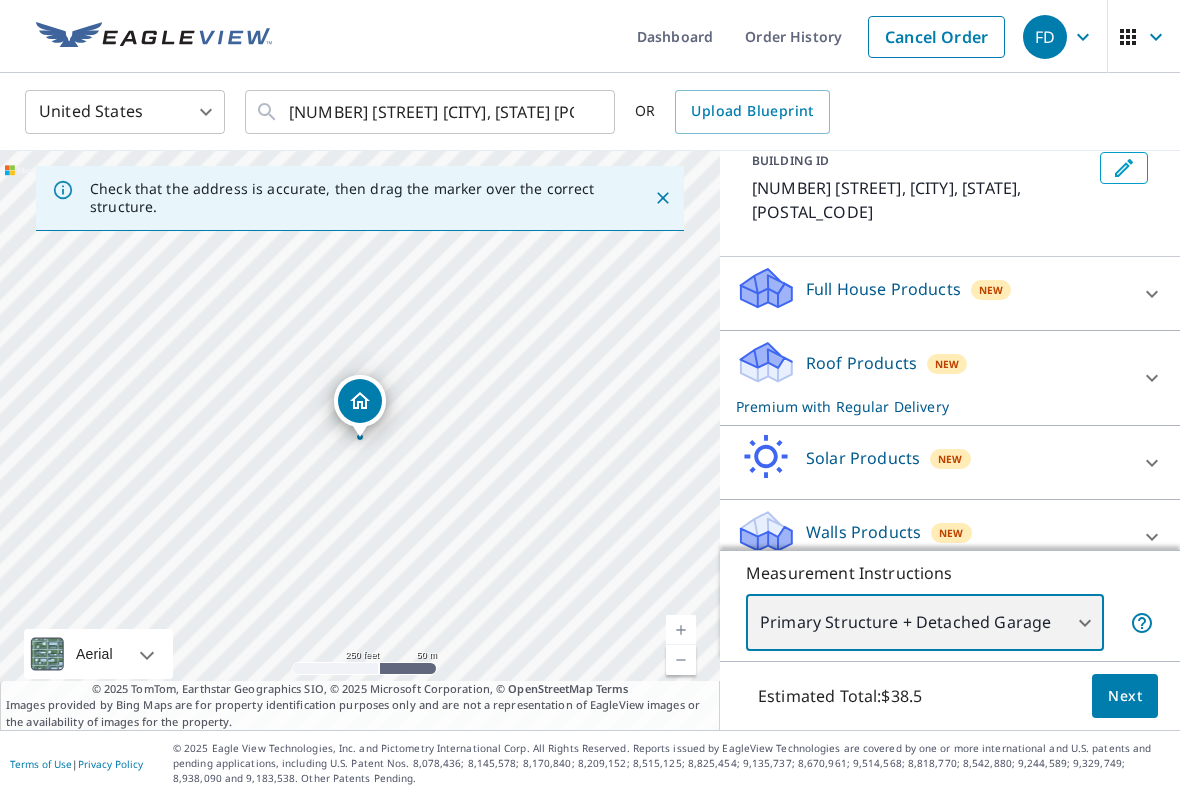 scroll, scrollTop: 125, scrollLeft: 0, axis: vertical 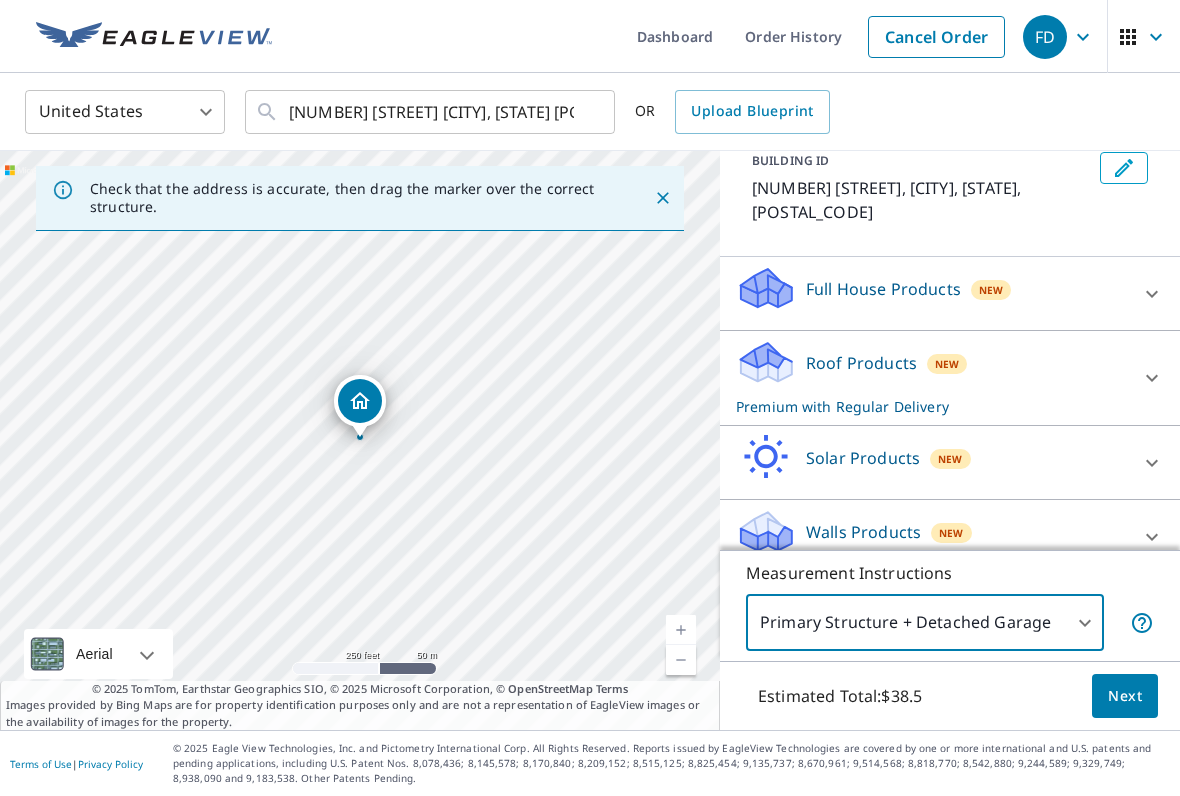 click on "[NUMBER] [STREET], [CITY], [STATE], [POSTAL_CODE]" at bounding box center (590, 398) 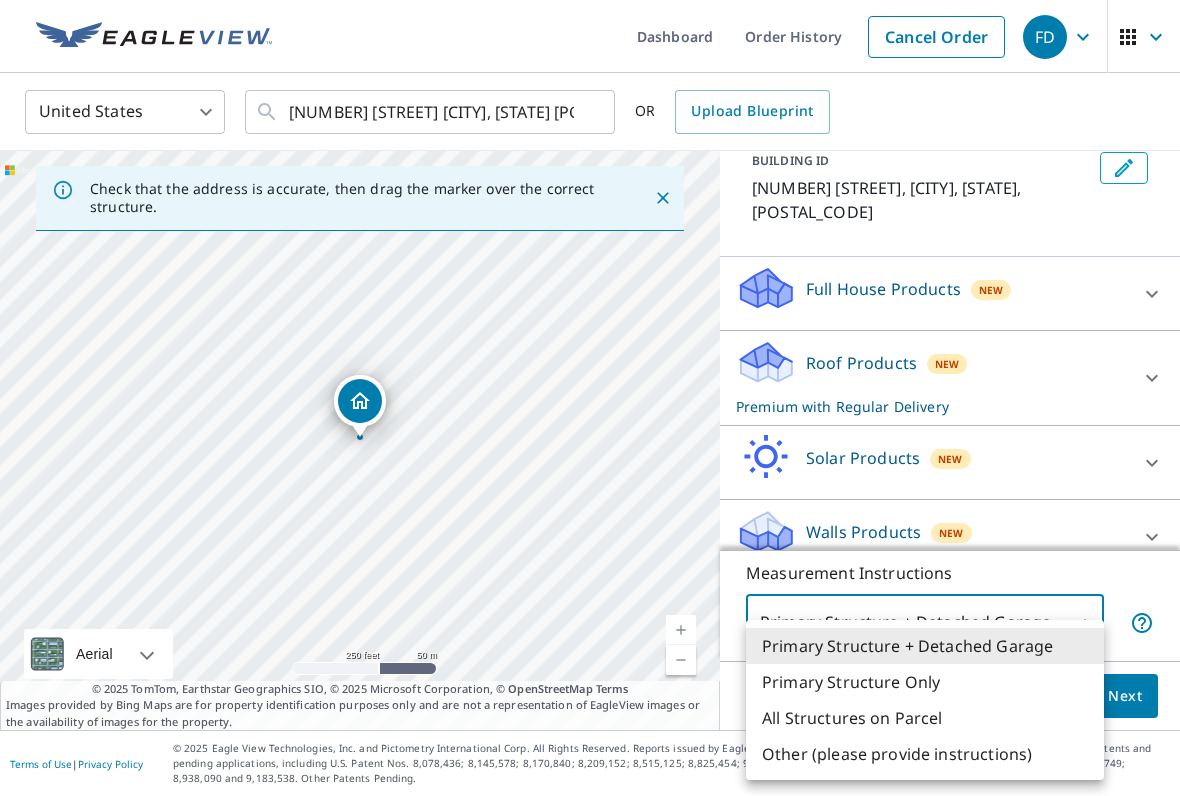 click at bounding box center (590, 398) 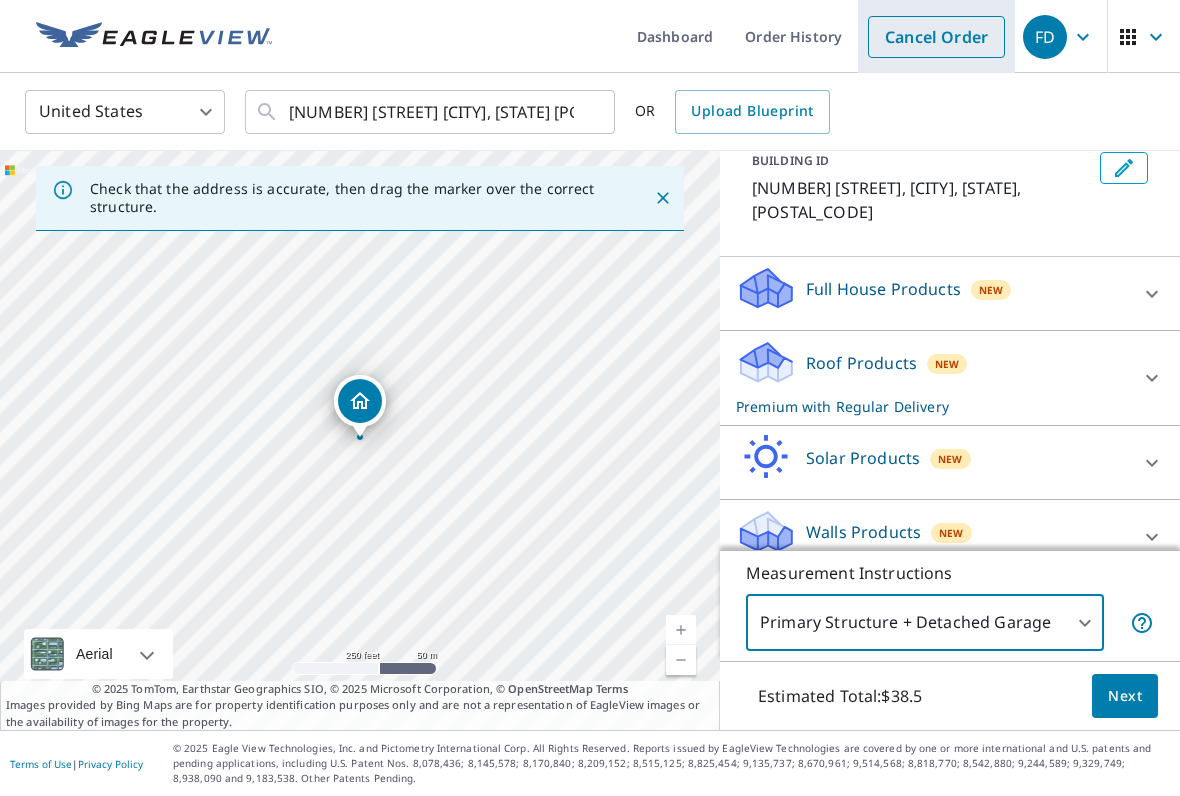 click on "Cancel Order" at bounding box center [936, 37] 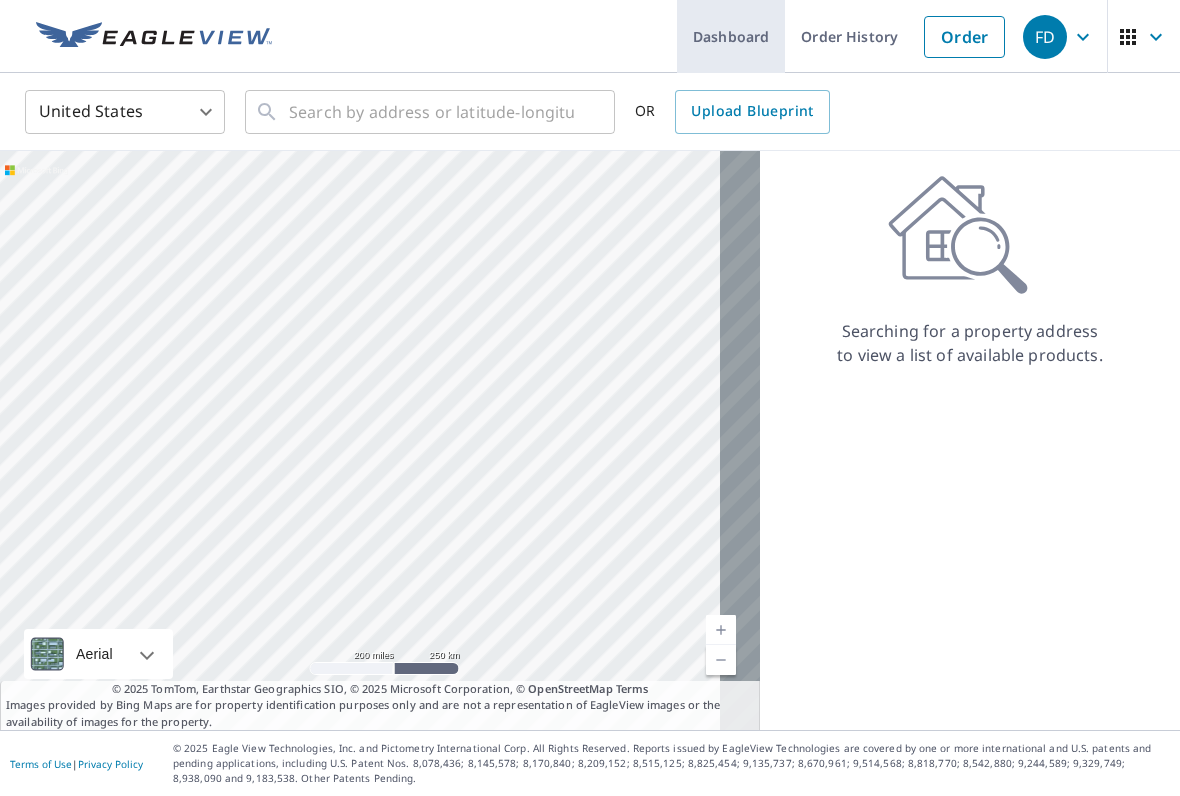 click on "Dashboard" at bounding box center (731, 36) 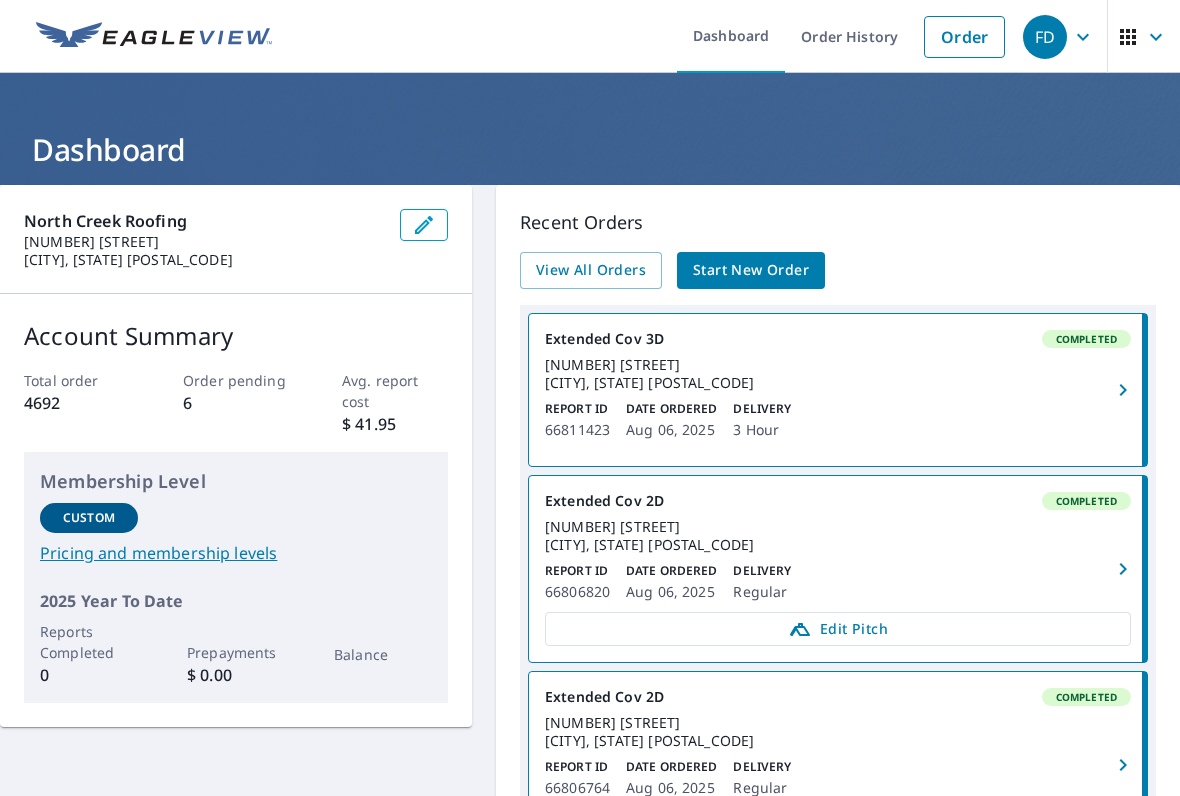 click on "Start New Order" at bounding box center (751, 270) 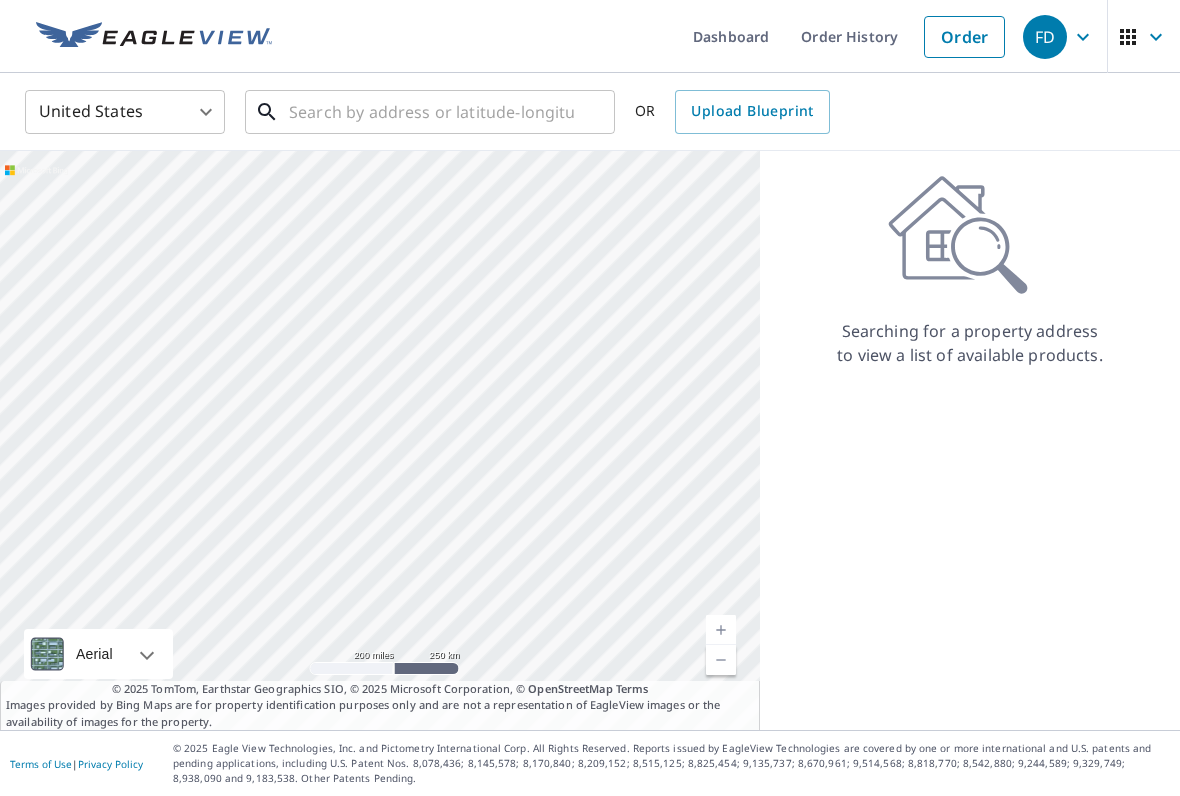 click at bounding box center [431, 112] 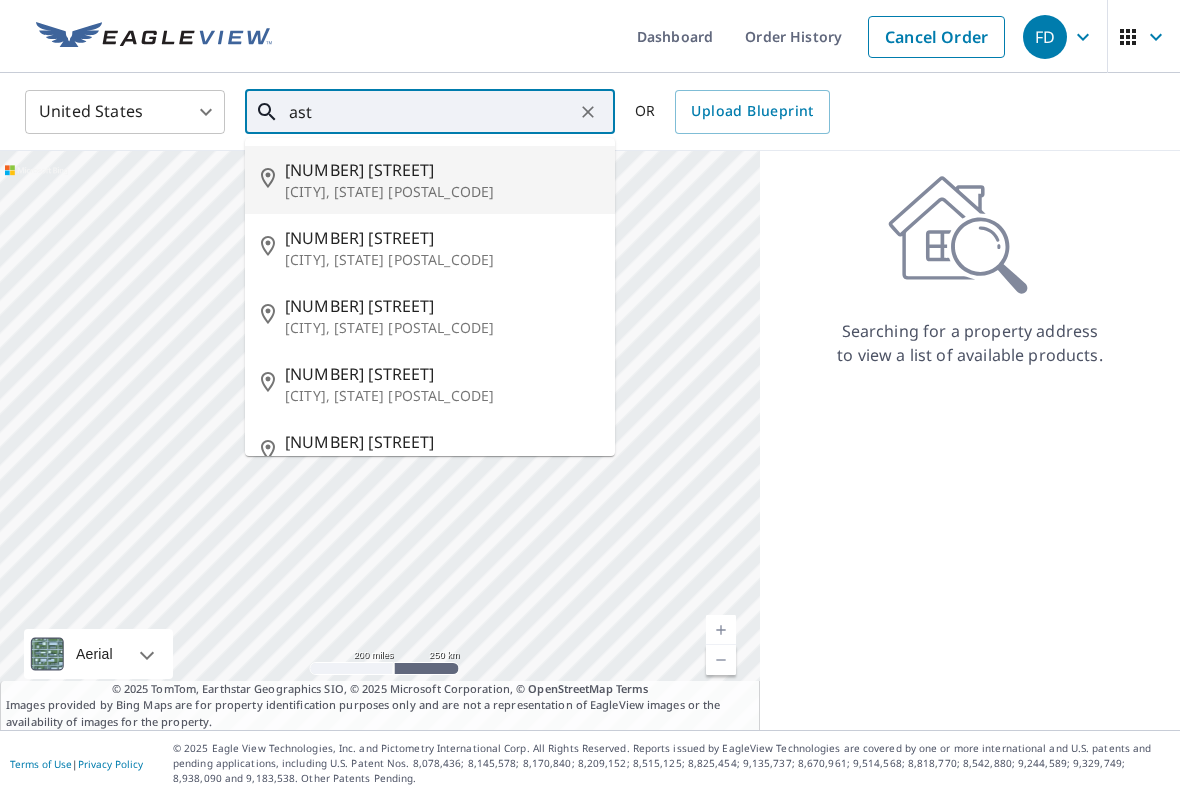 click on "[NUMBER] [STREET]" at bounding box center [442, 170] 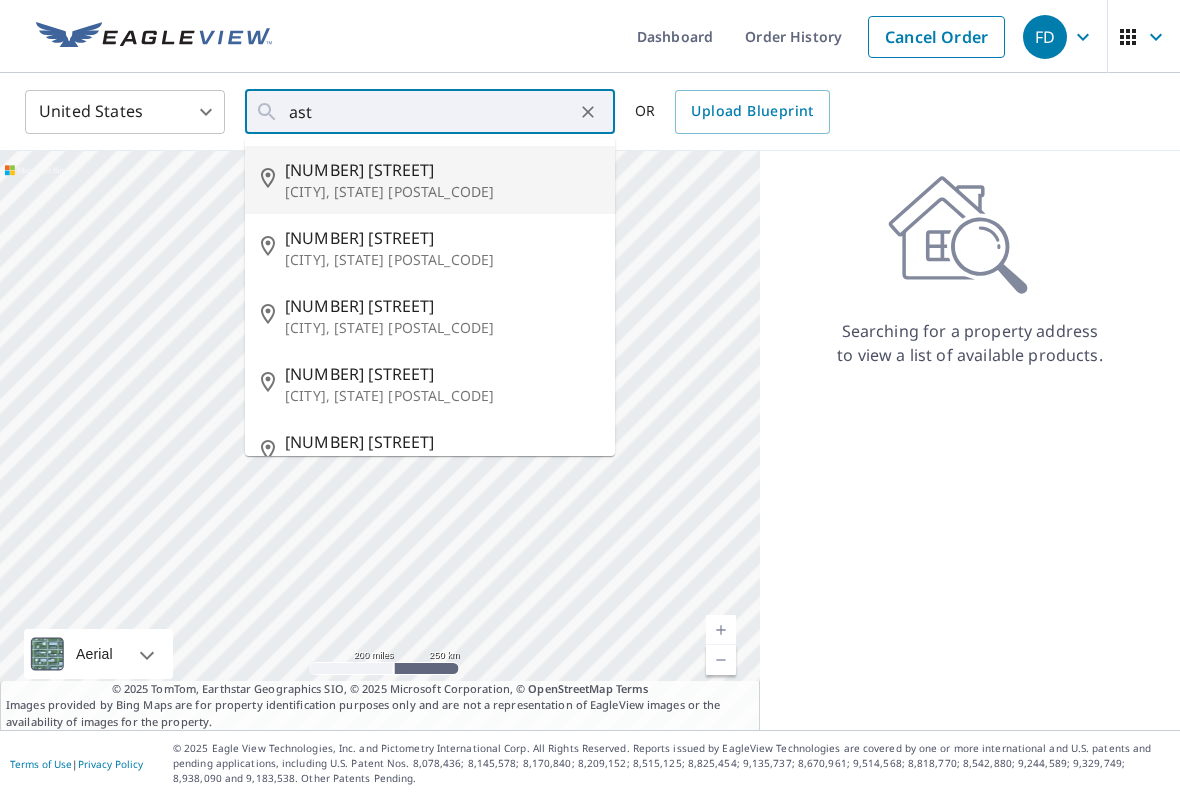 type on "[NUMBER] [STREET] [CITY], [STATE] [POSTAL_CODE]" 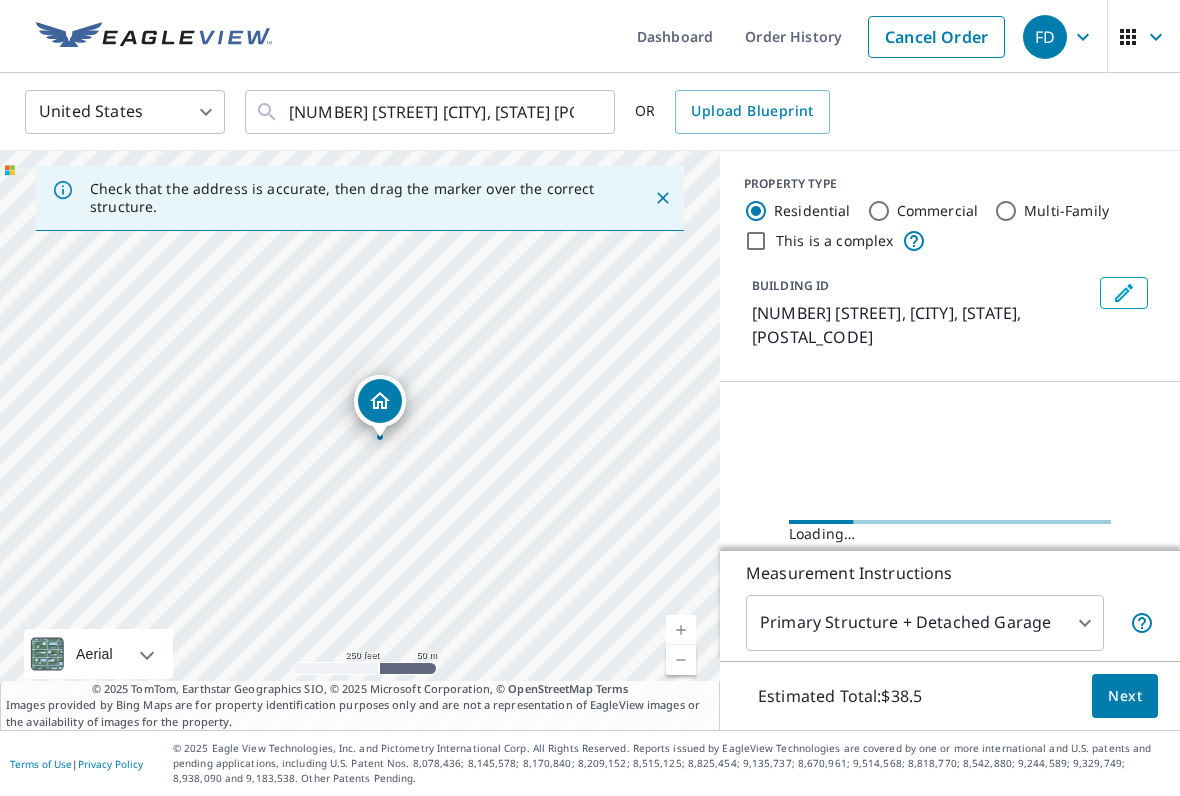 click on "[NUMBER] [STREET], [CITY], [STATE], [POSTAL_CODE]" at bounding box center [590, 398] 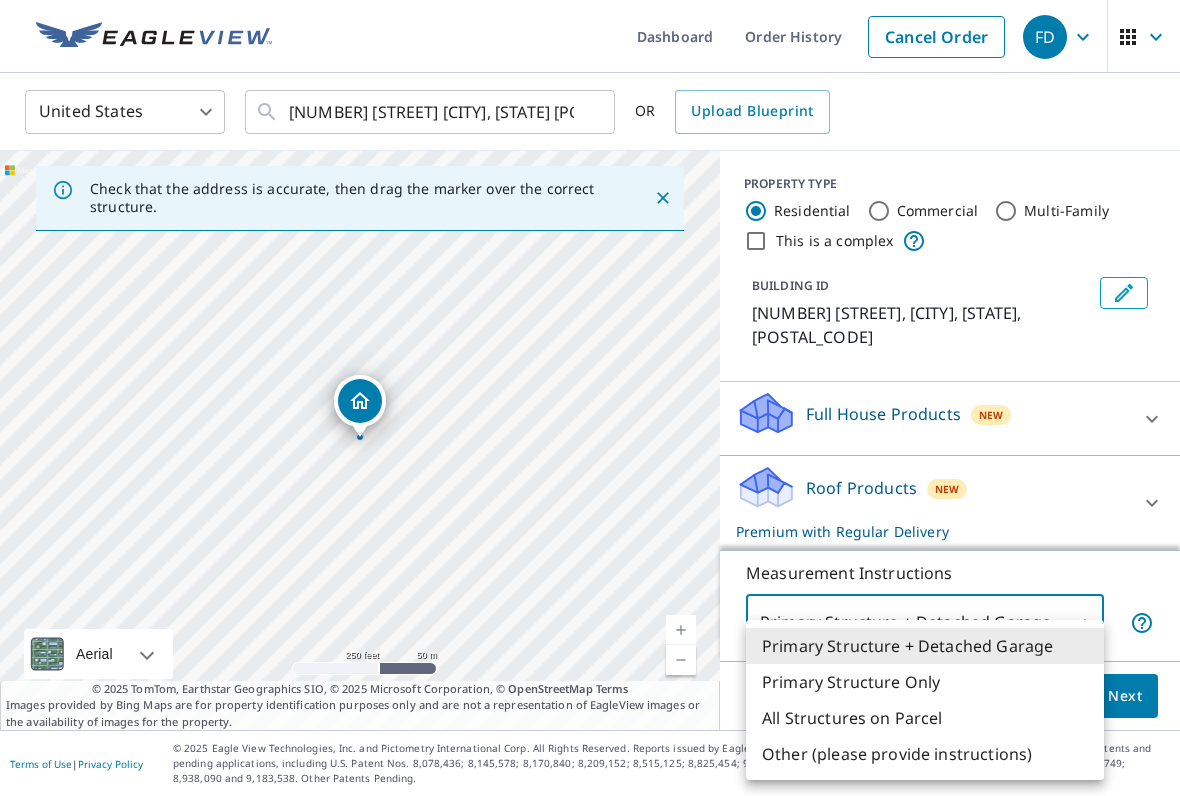 click at bounding box center (590, 398) 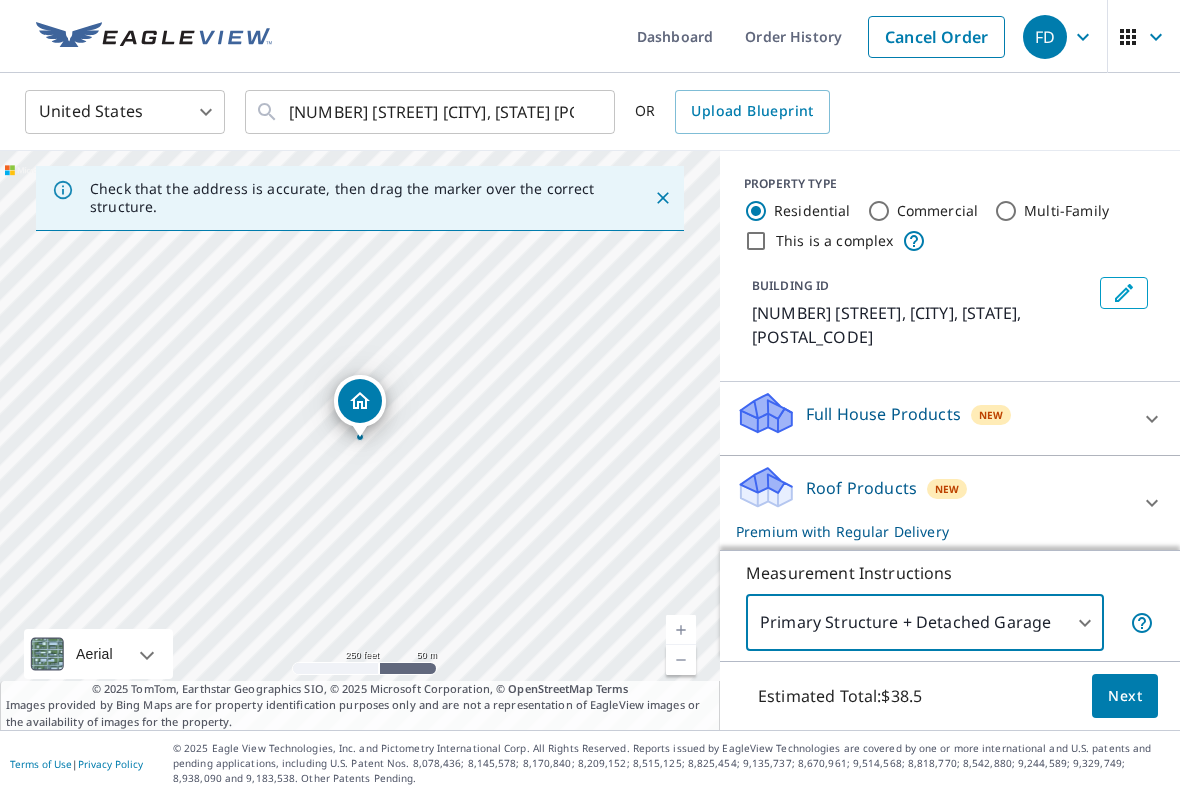 click on "Next" at bounding box center [1125, 696] 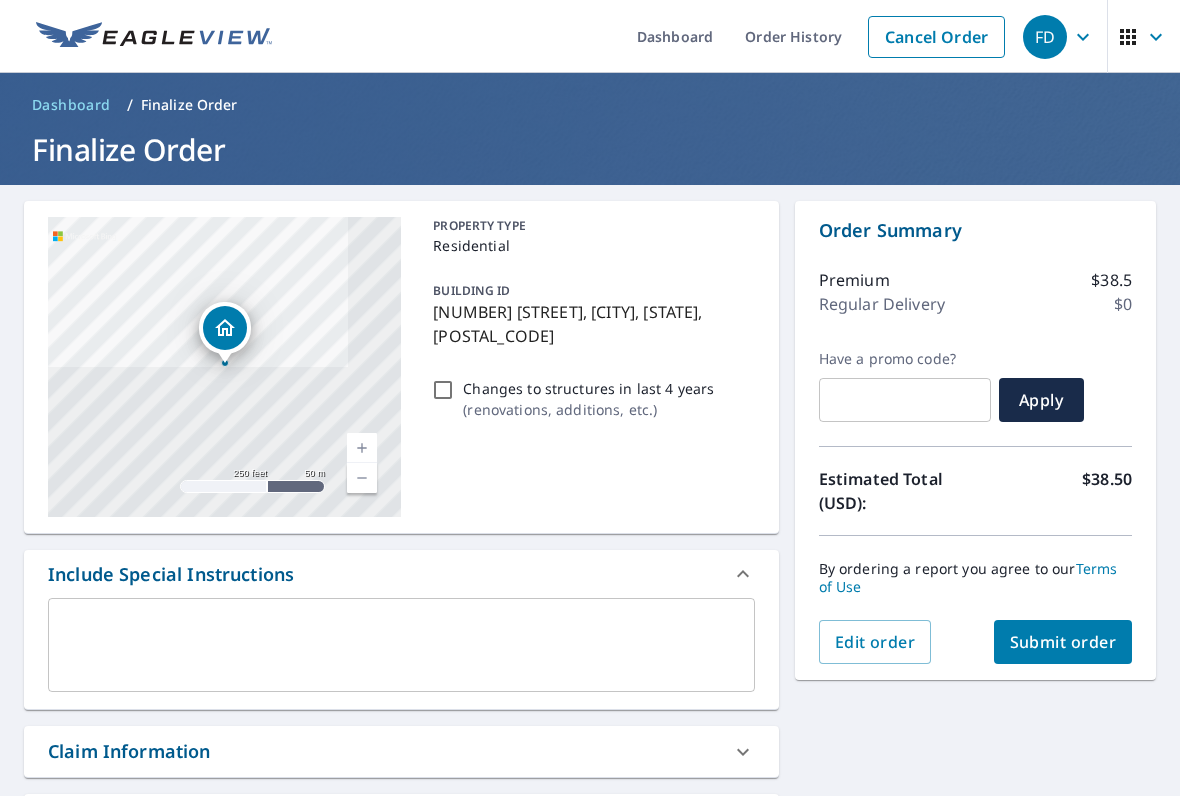 scroll, scrollTop: 0, scrollLeft: 0, axis: both 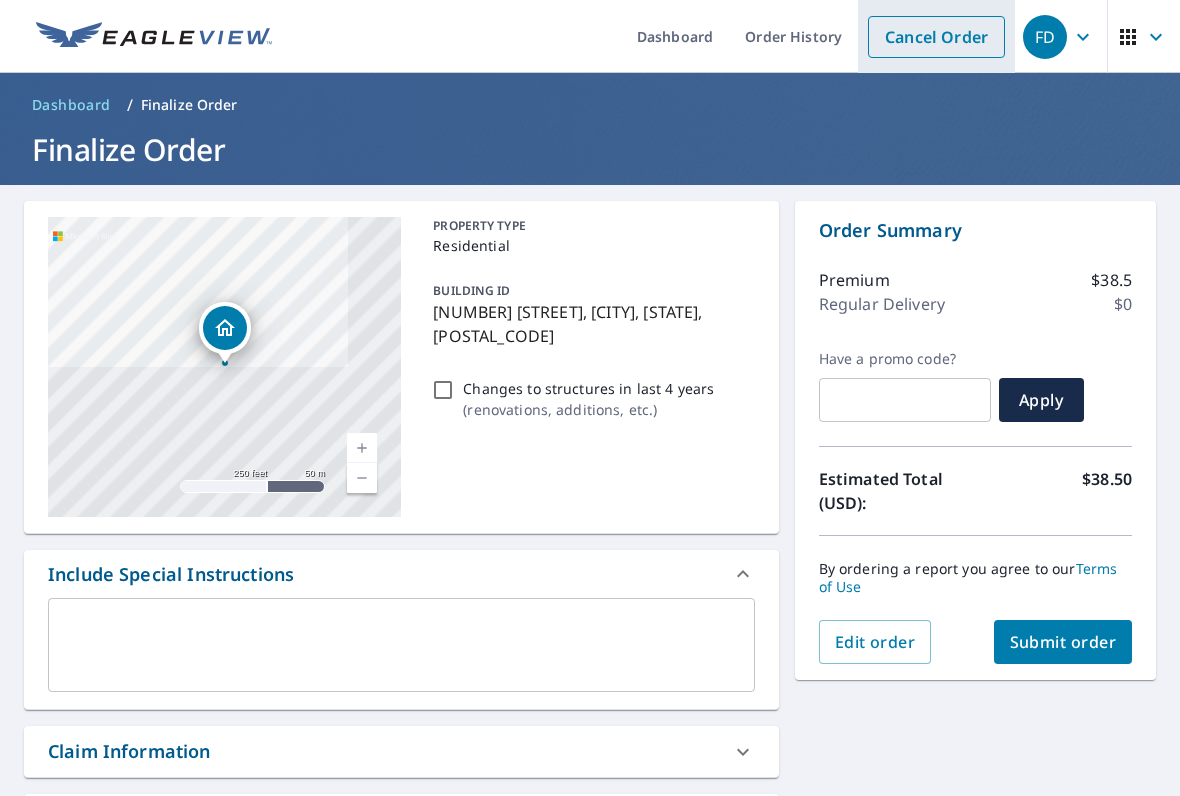 click on "Cancel Order" at bounding box center [936, 37] 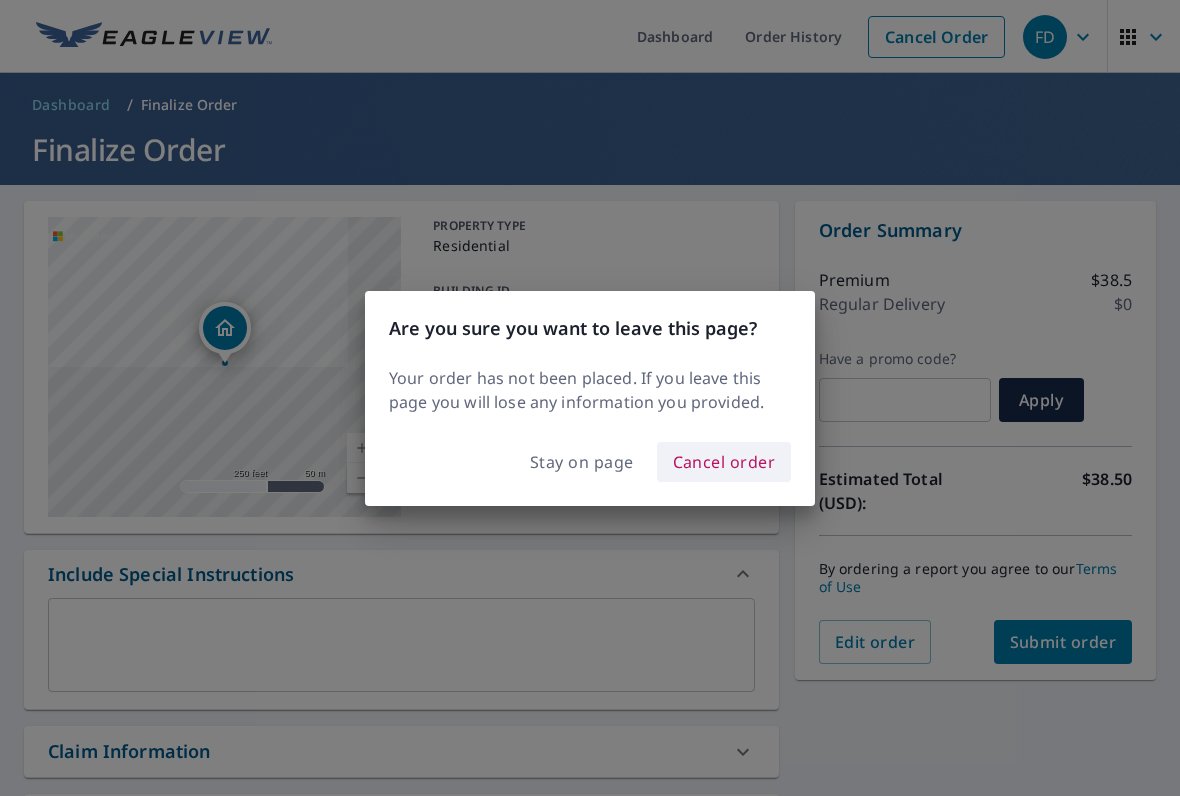 click on "Cancel order" at bounding box center (724, 462) 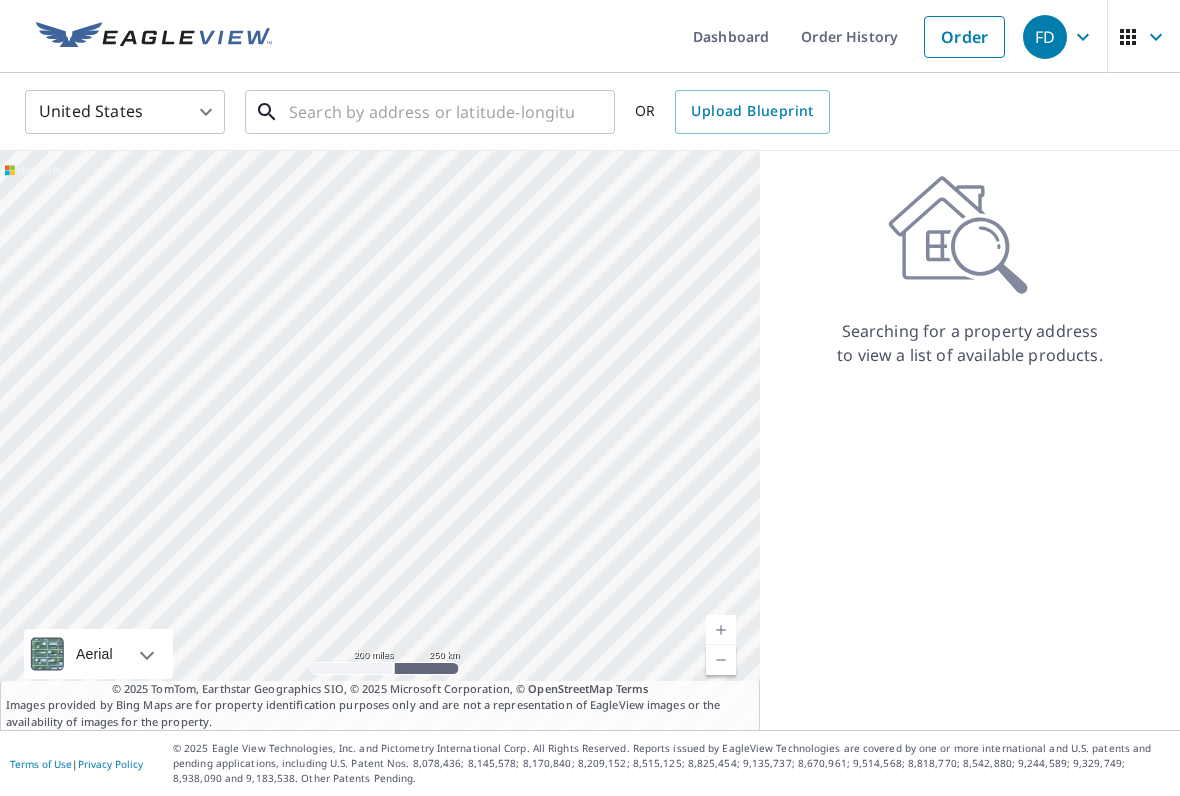 click at bounding box center [431, 112] 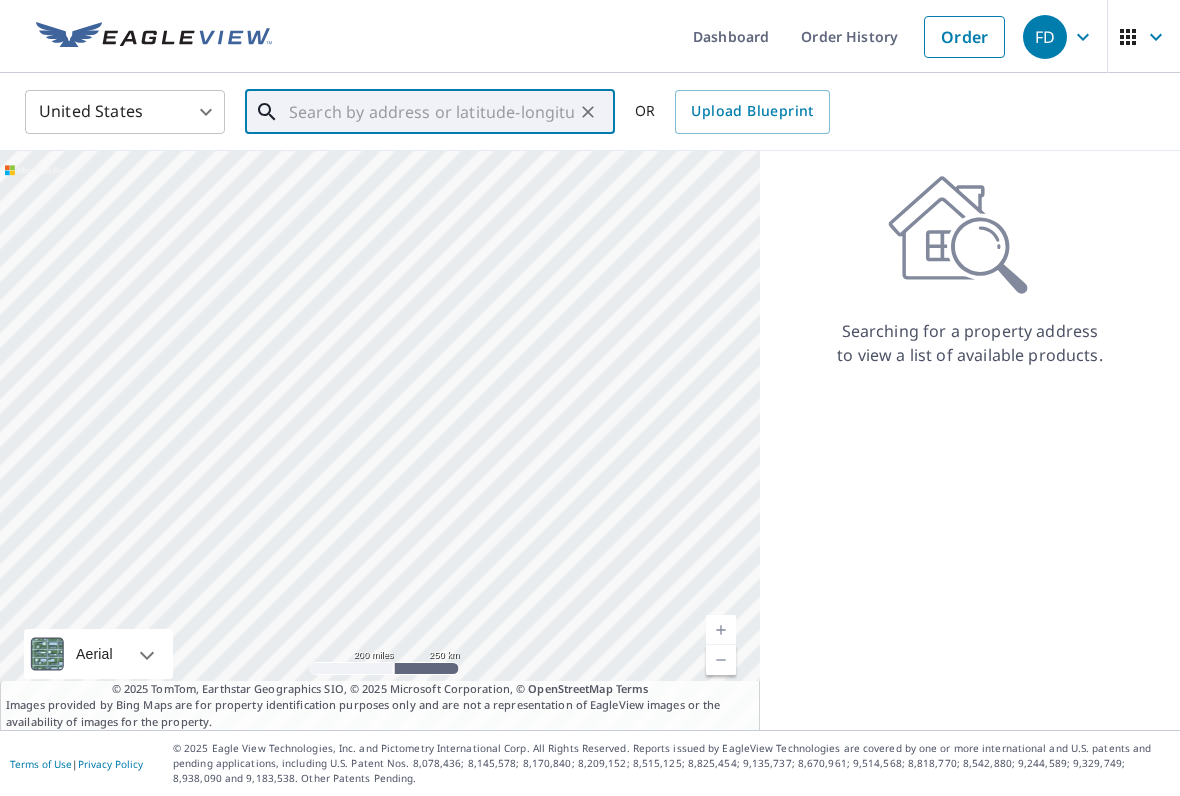click at bounding box center (431, 112) 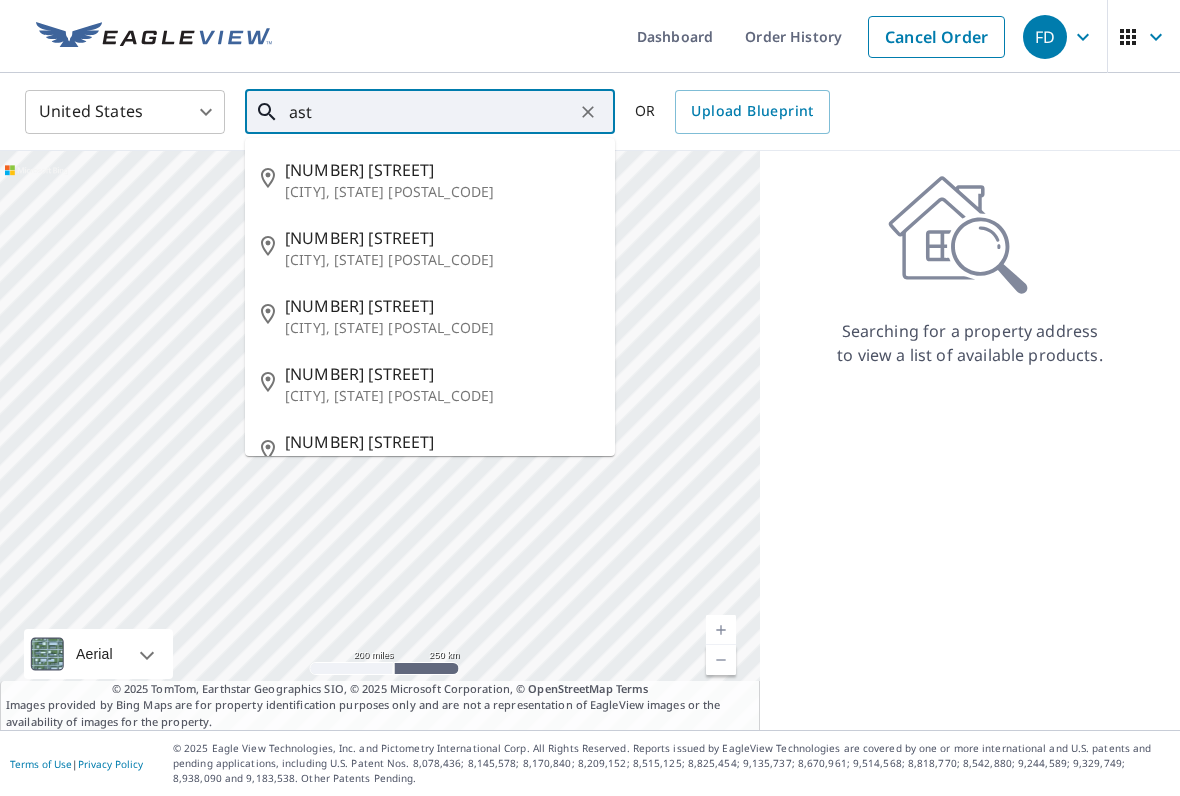 click on "[CITY], [STATE] [POSTAL_CODE]" at bounding box center [442, 192] 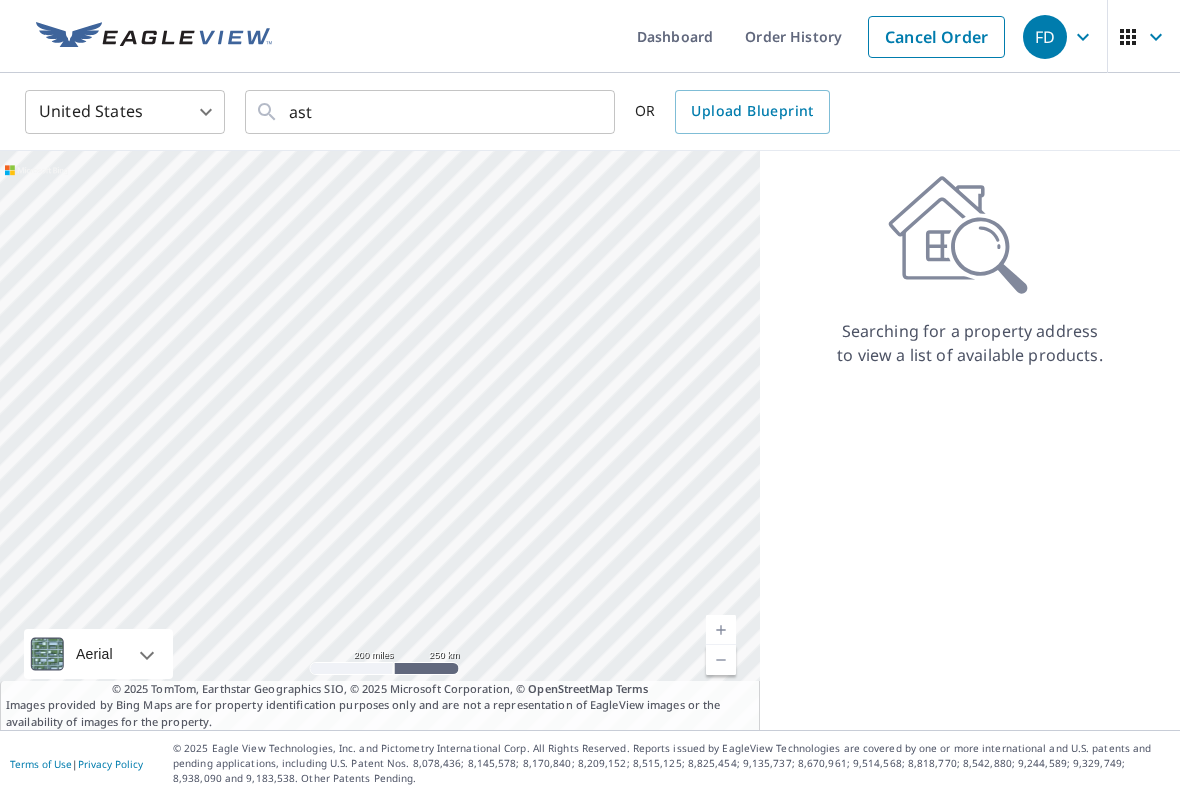 type on "[NUMBER] [STREET] [CITY], [STATE] [POSTAL_CODE]" 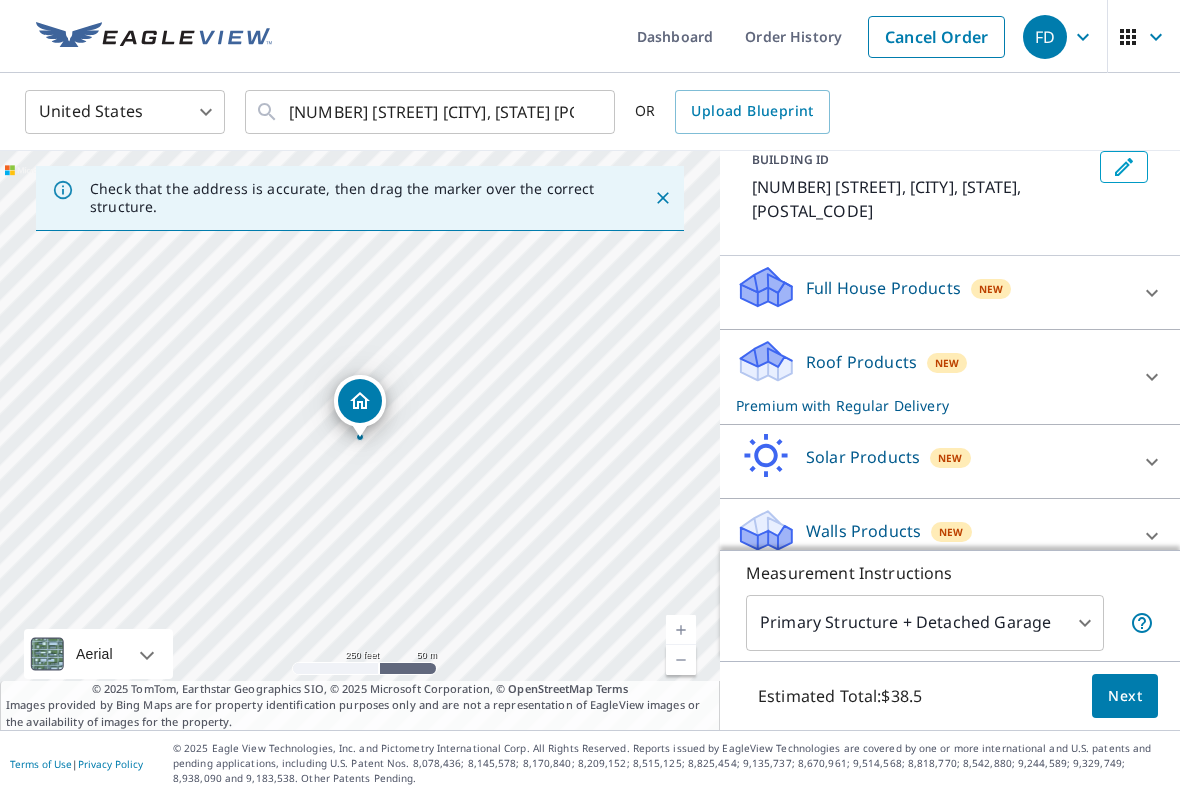 scroll, scrollTop: 125, scrollLeft: 0, axis: vertical 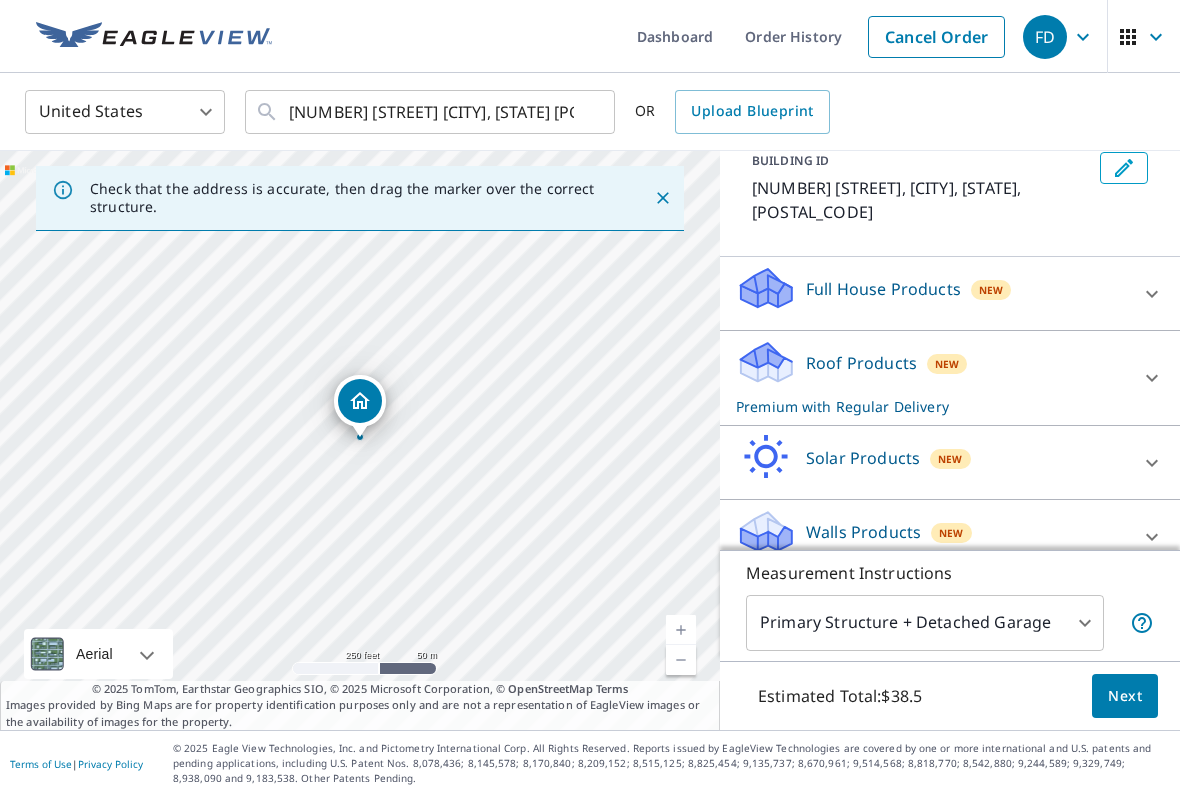 click on "Next" at bounding box center [1125, 696] 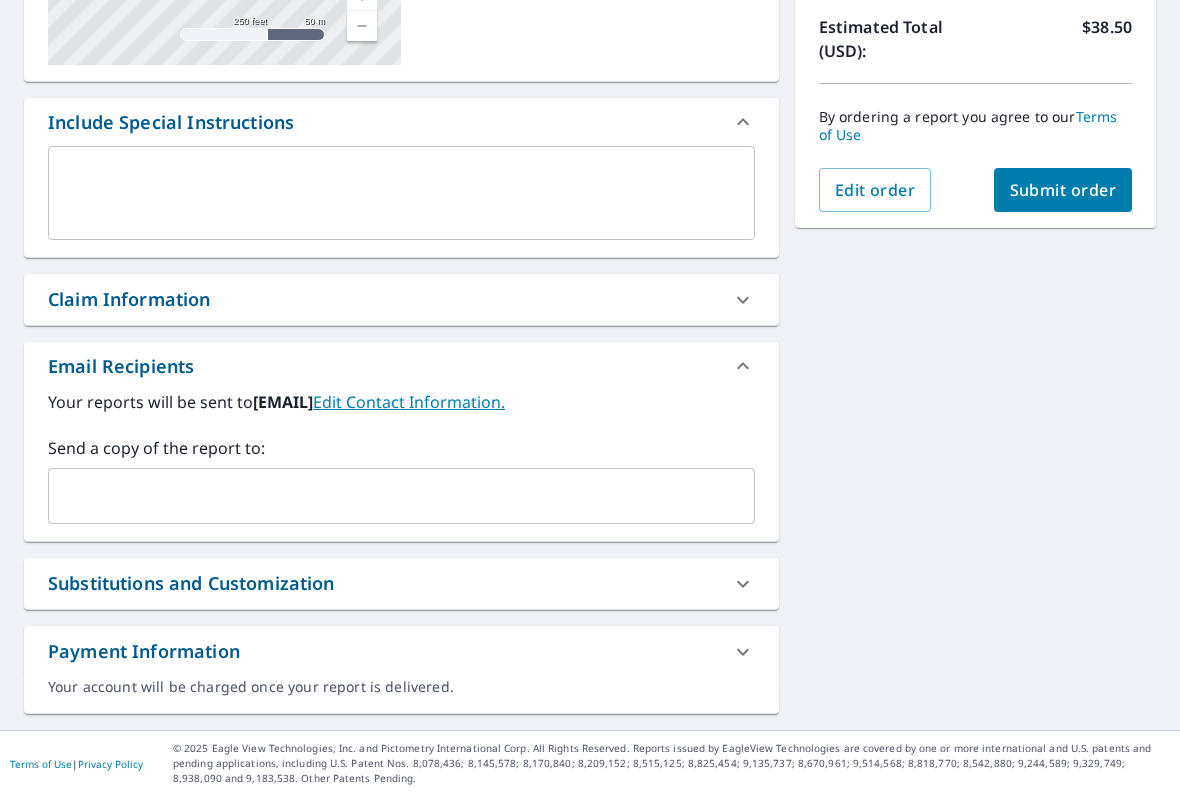 scroll, scrollTop: 452, scrollLeft: 0, axis: vertical 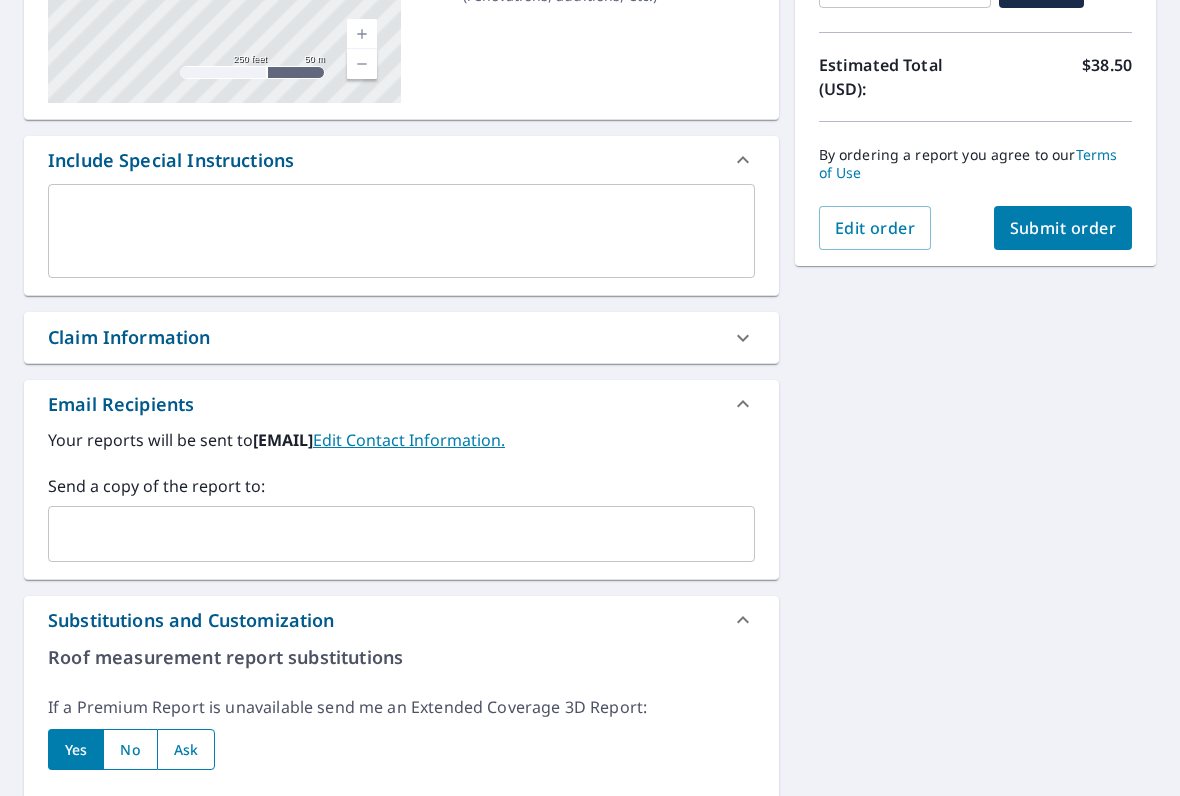click on "Claim Information" at bounding box center [129, 337] 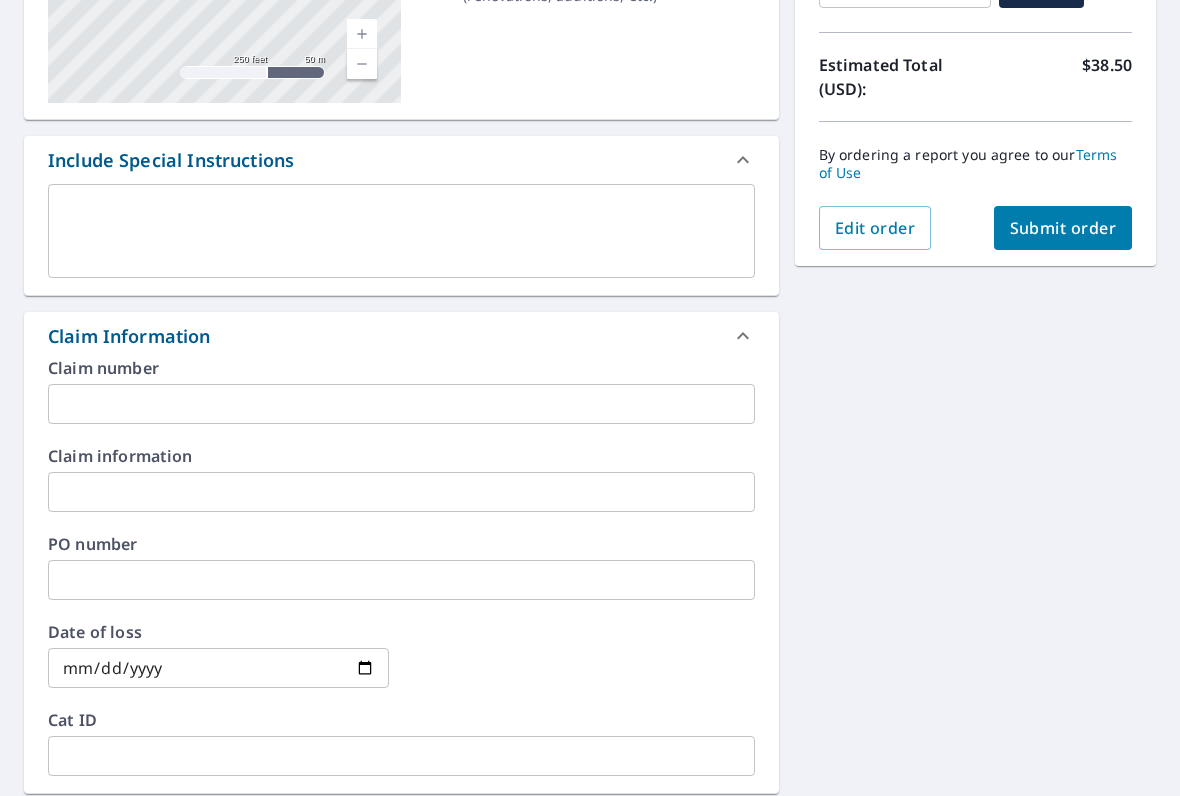 click on "Claim Information" at bounding box center (129, 336) 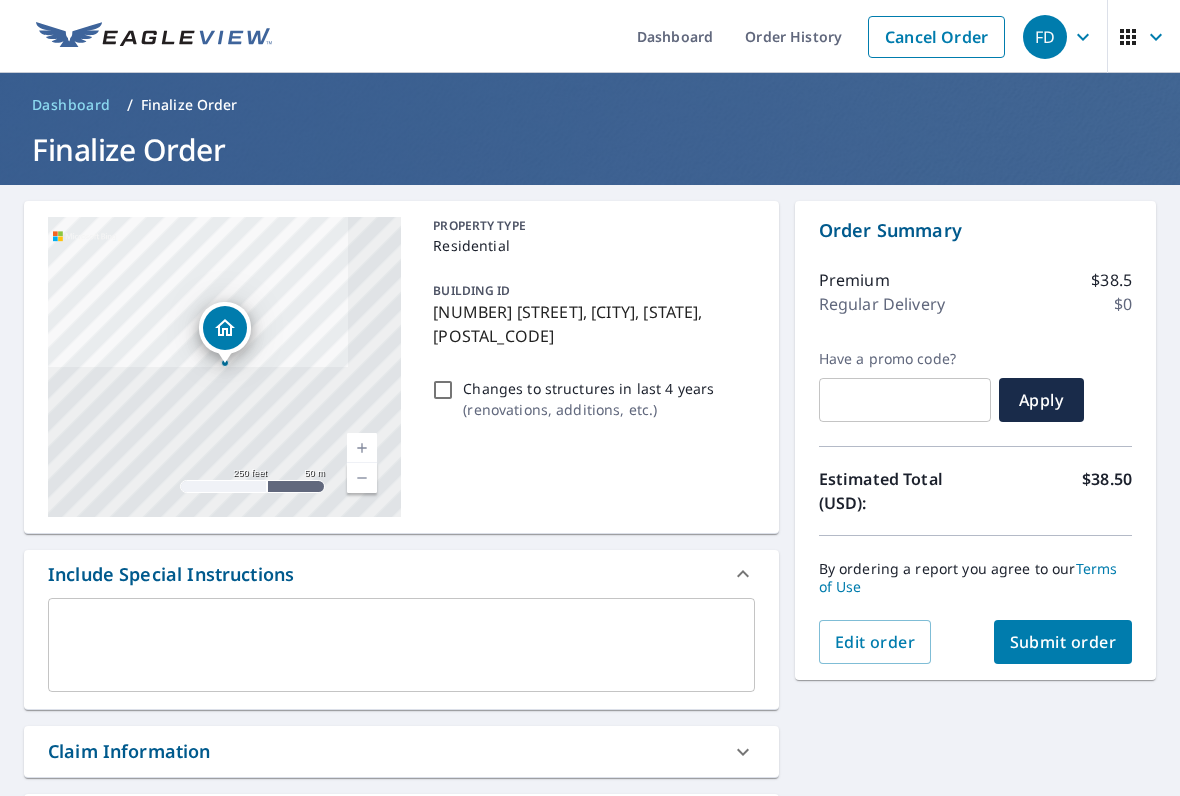 scroll, scrollTop: 0, scrollLeft: 0, axis: both 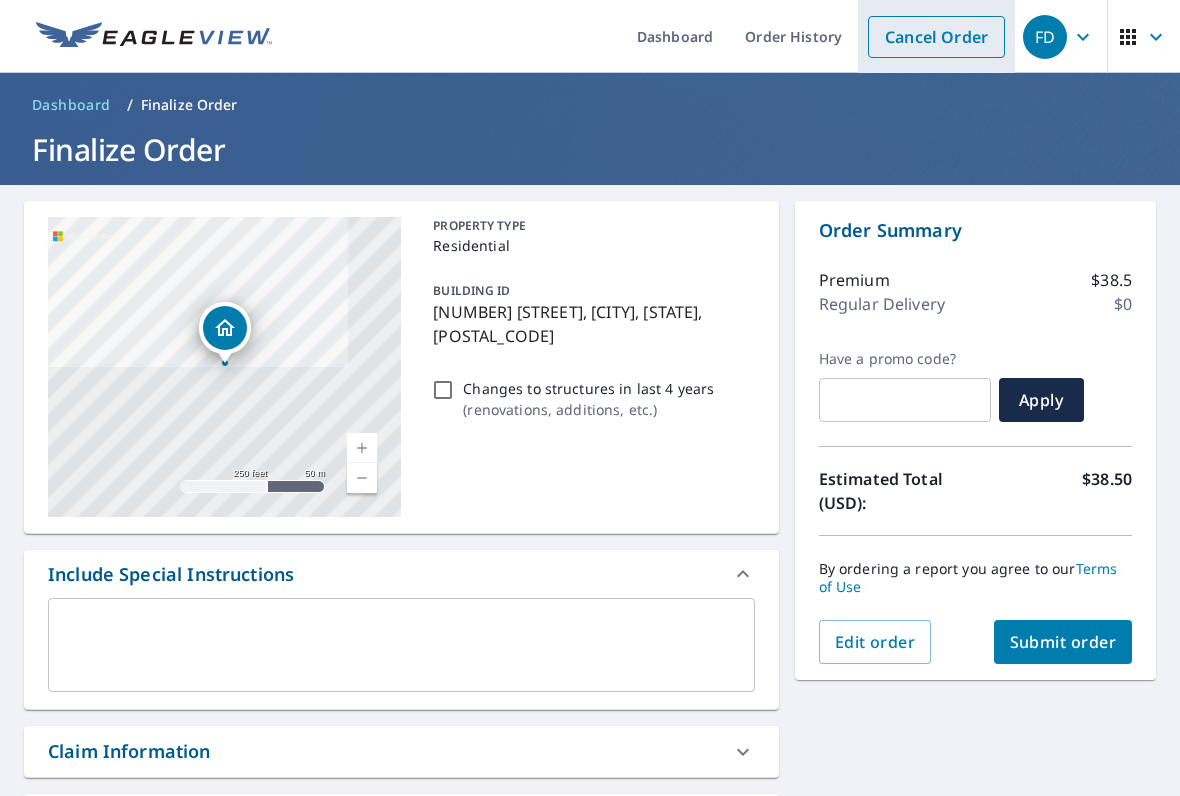 click on "Cancel Order" at bounding box center [936, 37] 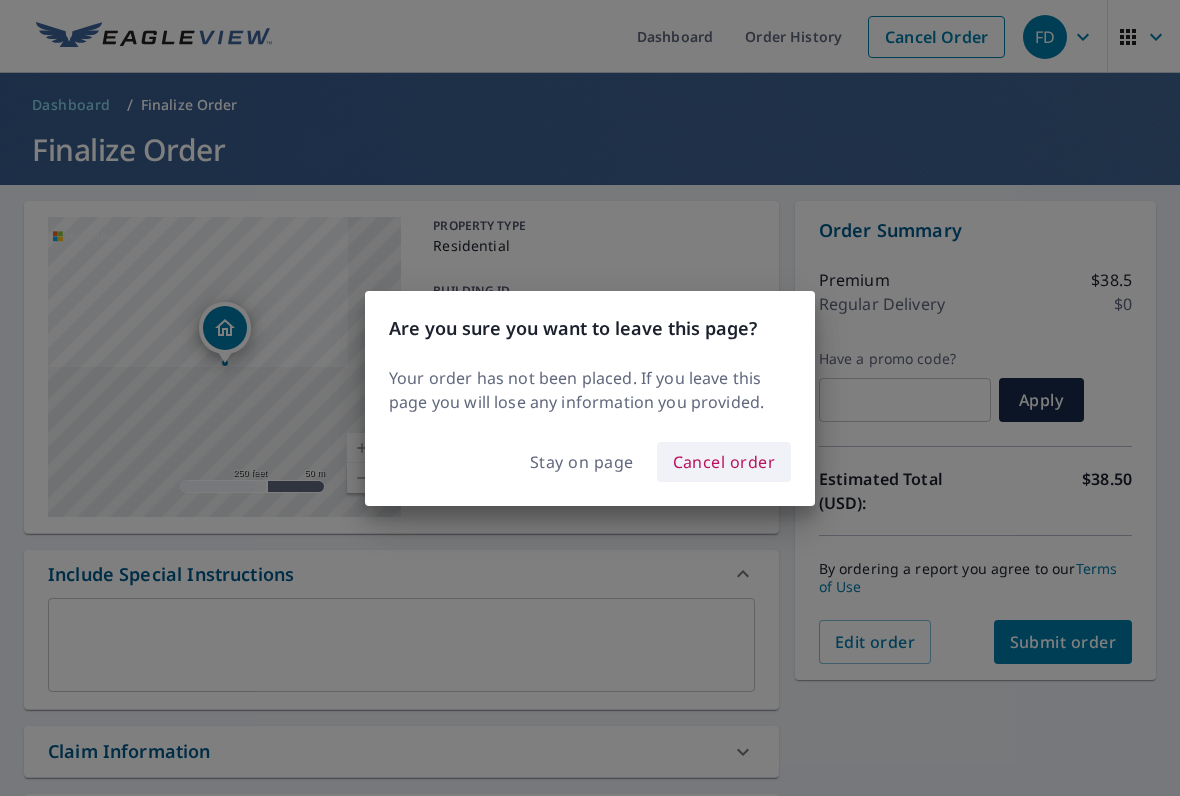 click on "Cancel order" at bounding box center [724, 462] 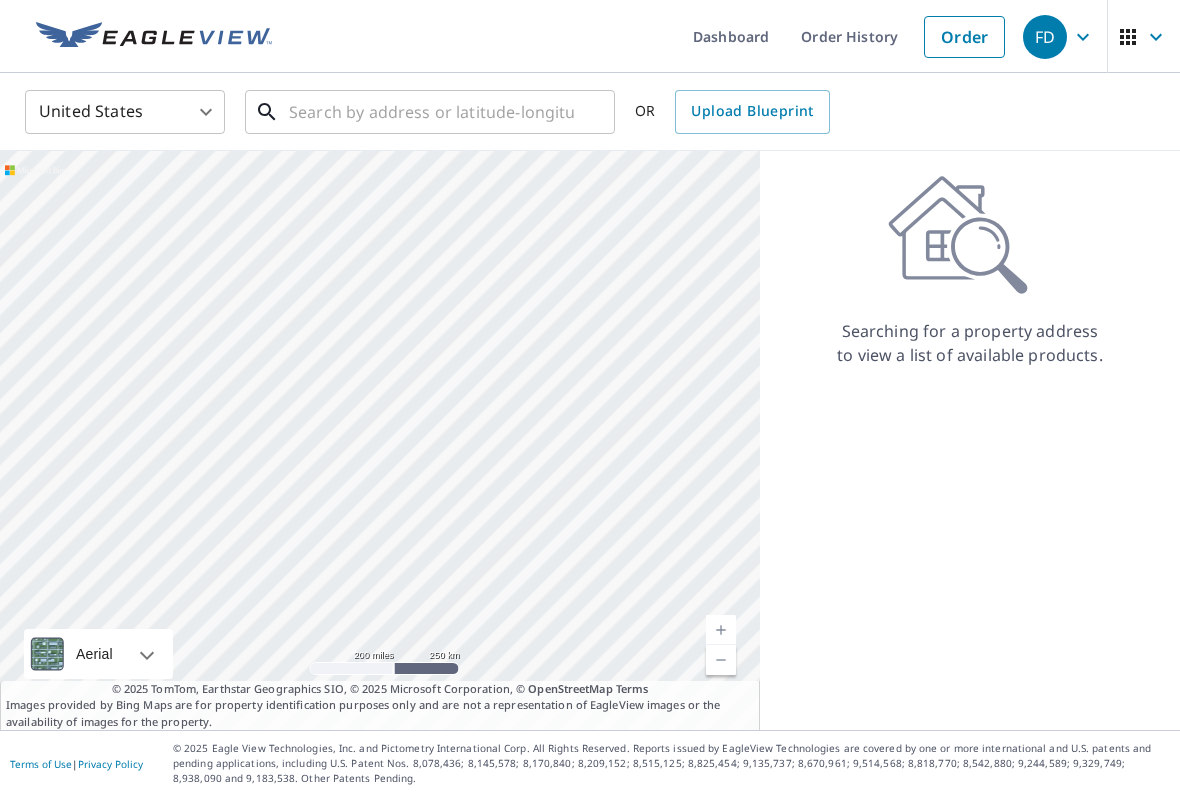 click at bounding box center (431, 112) 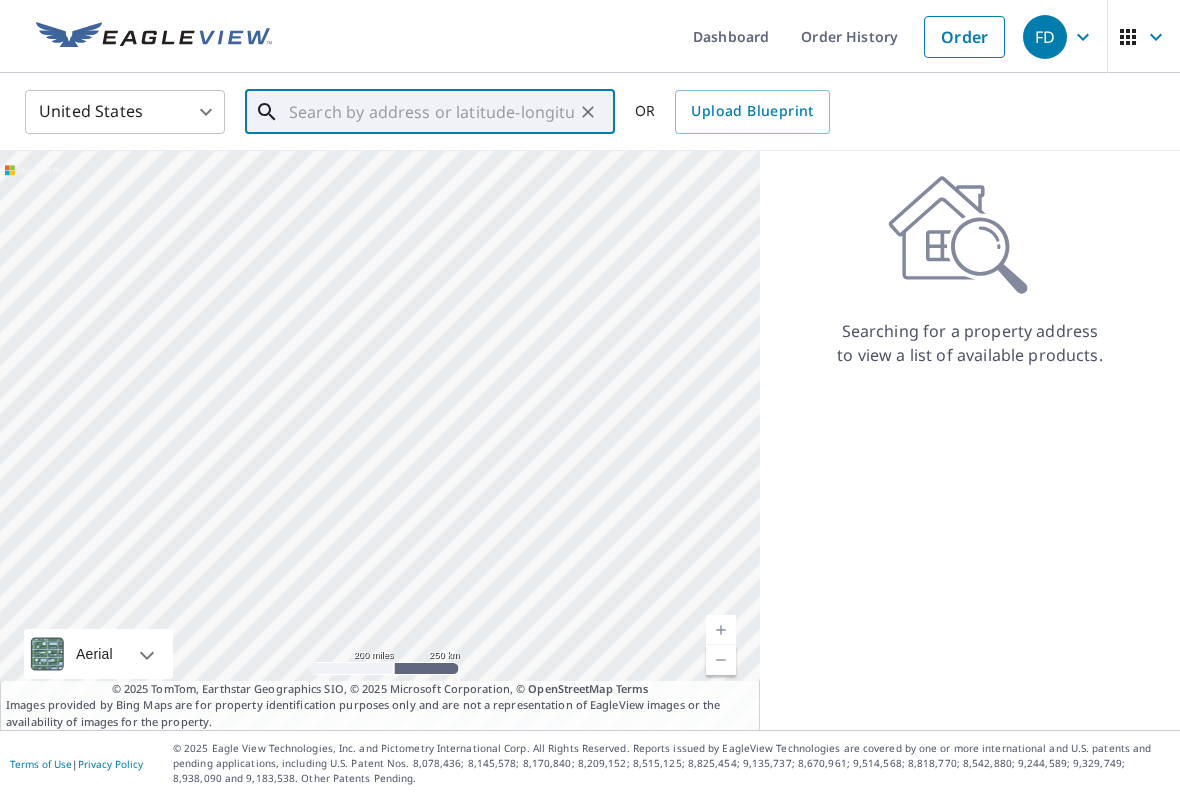 click at bounding box center (431, 112) 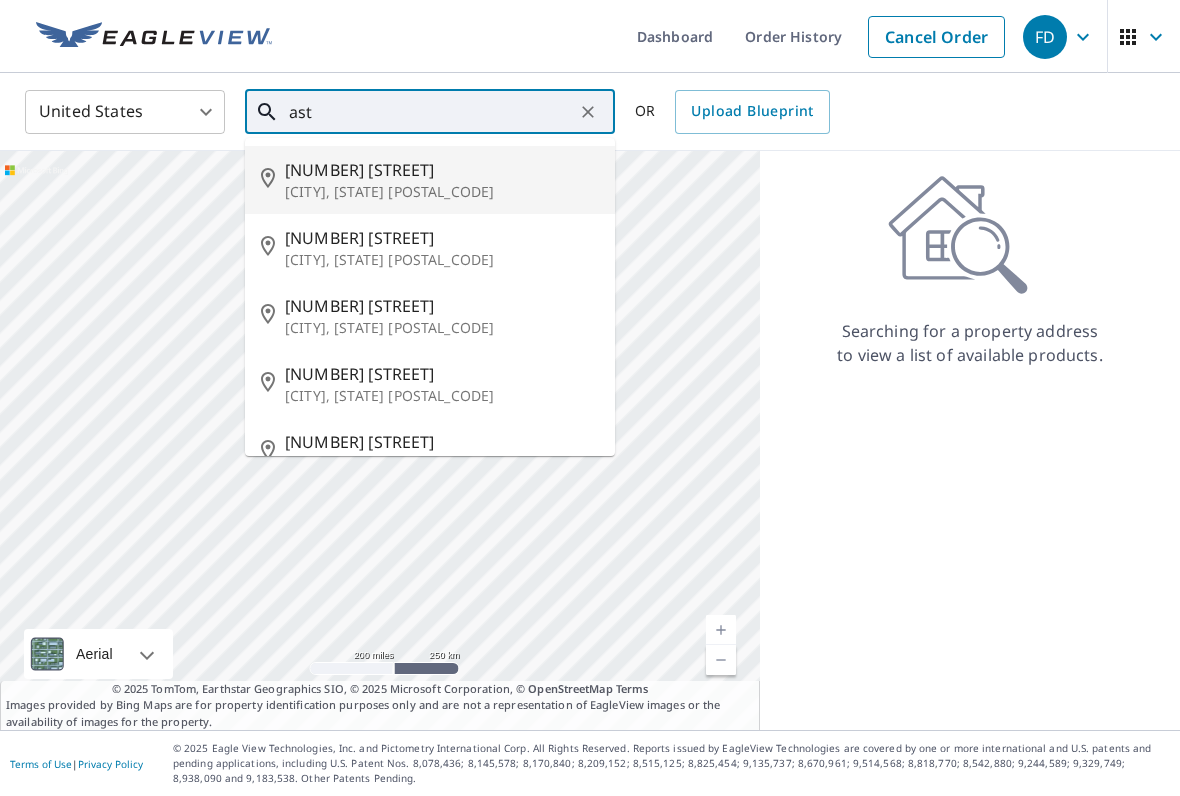click on "[NUMBER] [STREET]" at bounding box center [442, 170] 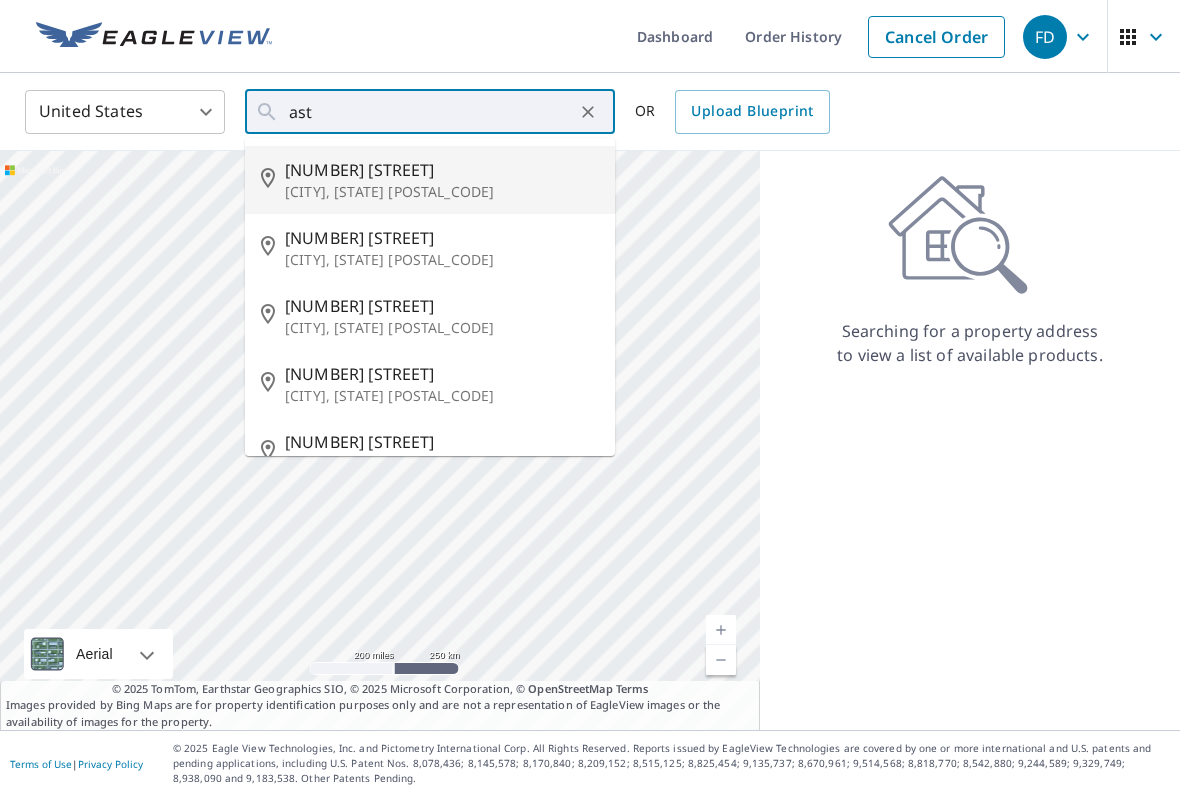 type on "[NUMBER] [STREET] [CITY], [STATE] [POSTAL_CODE]" 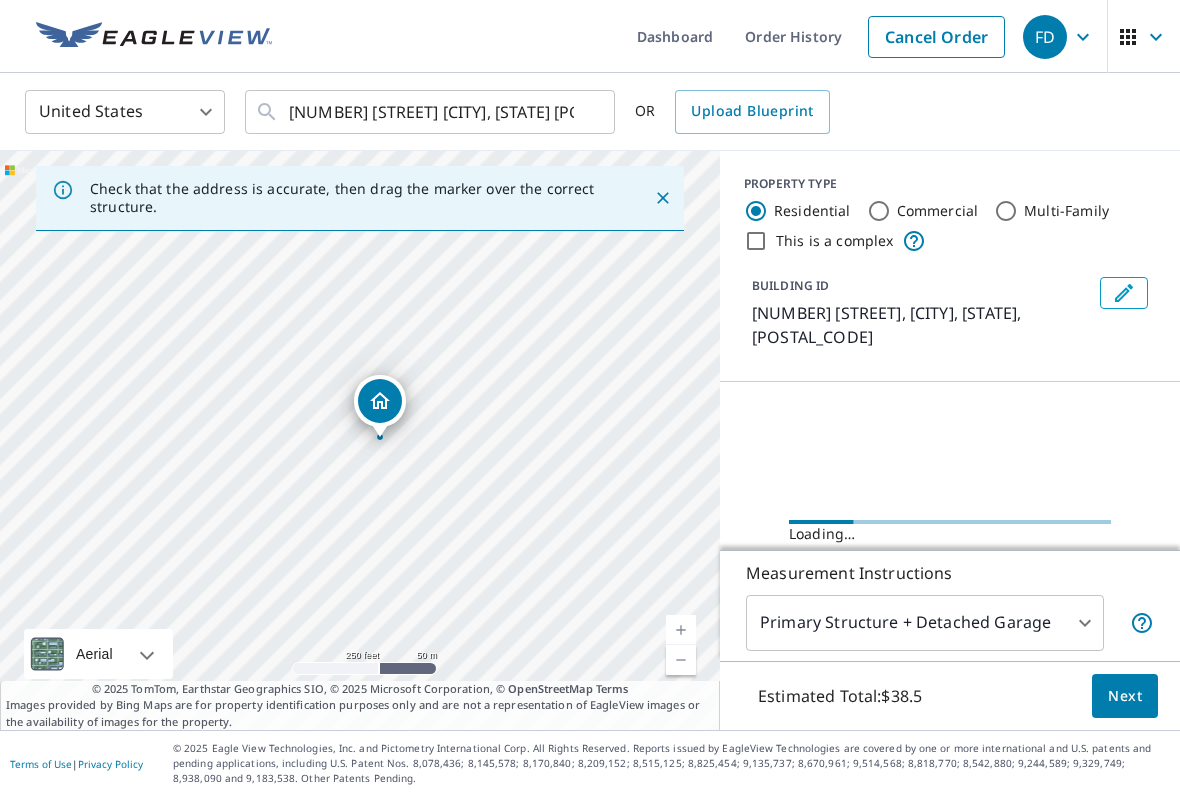 click on "Next" at bounding box center [1125, 696] 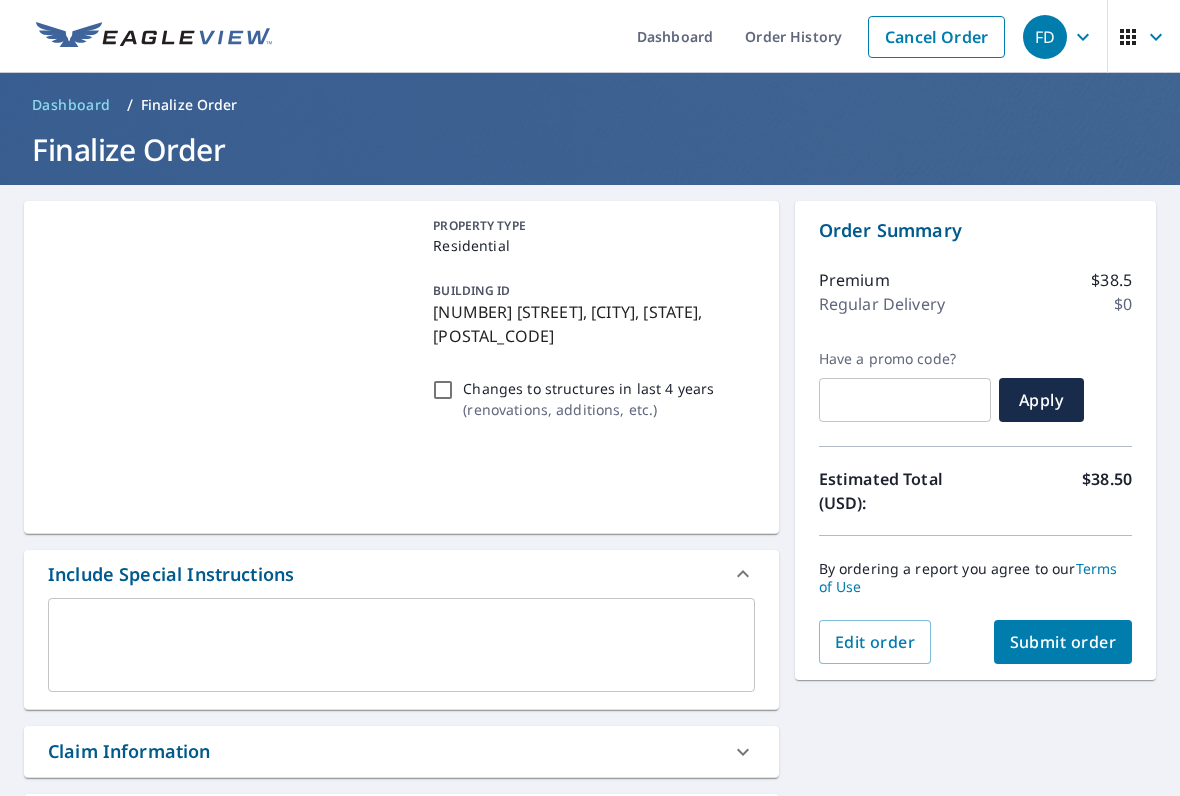 checkbox on "true" 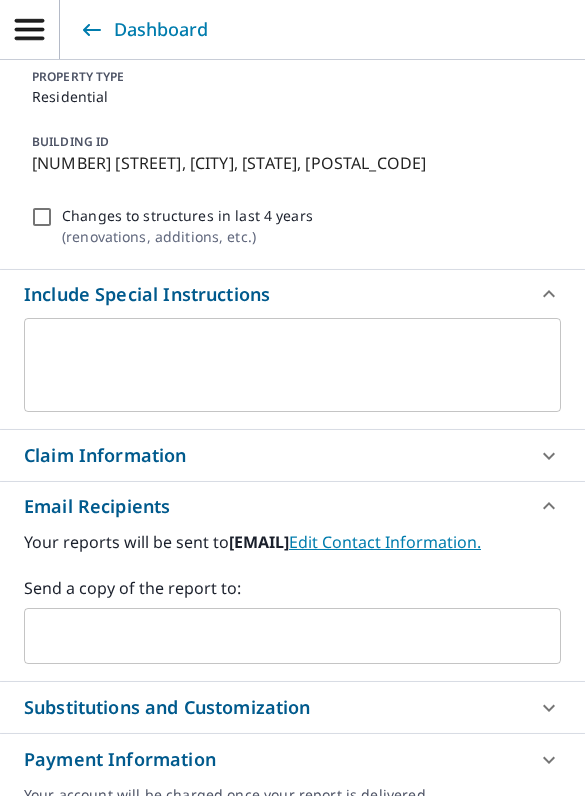 scroll, scrollTop: 441, scrollLeft: 0, axis: vertical 